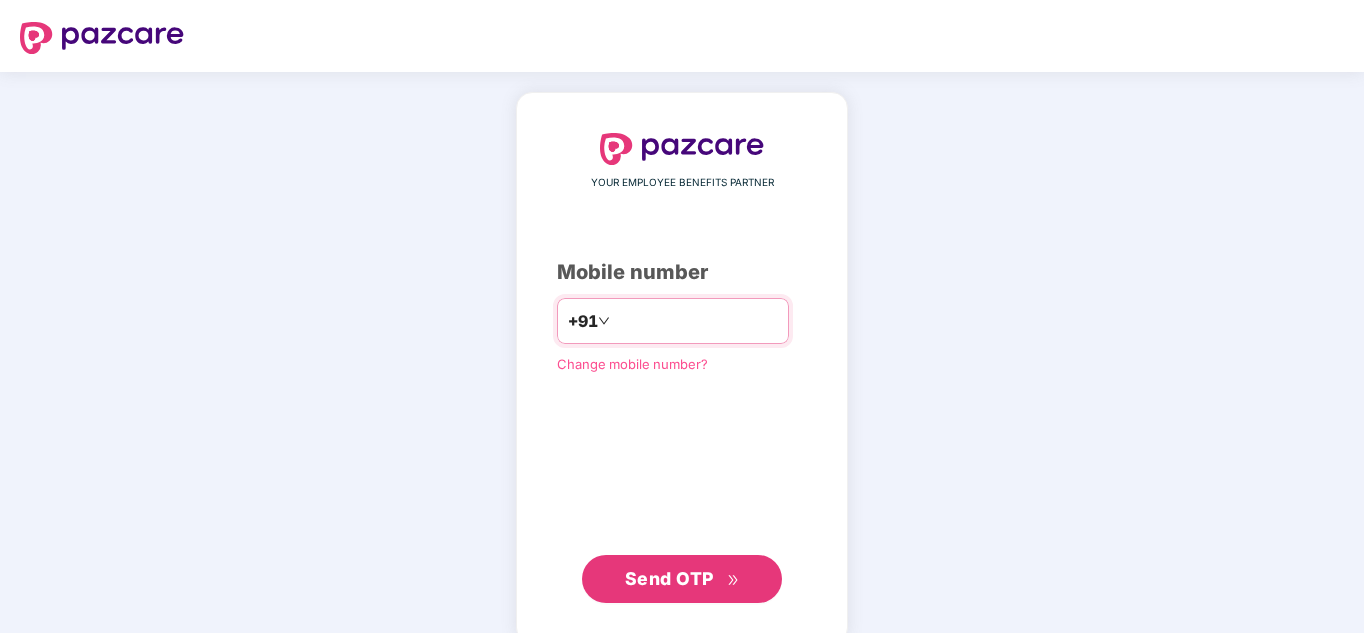 scroll, scrollTop: 0, scrollLeft: 0, axis: both 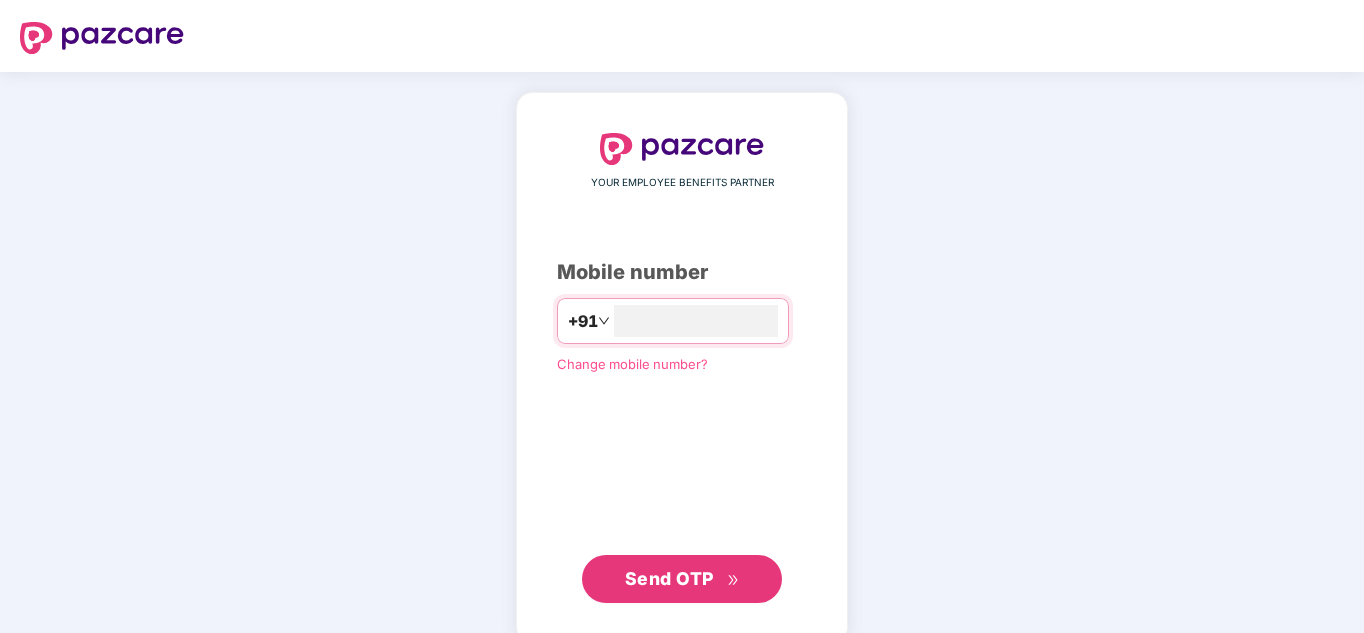 type on "**********" 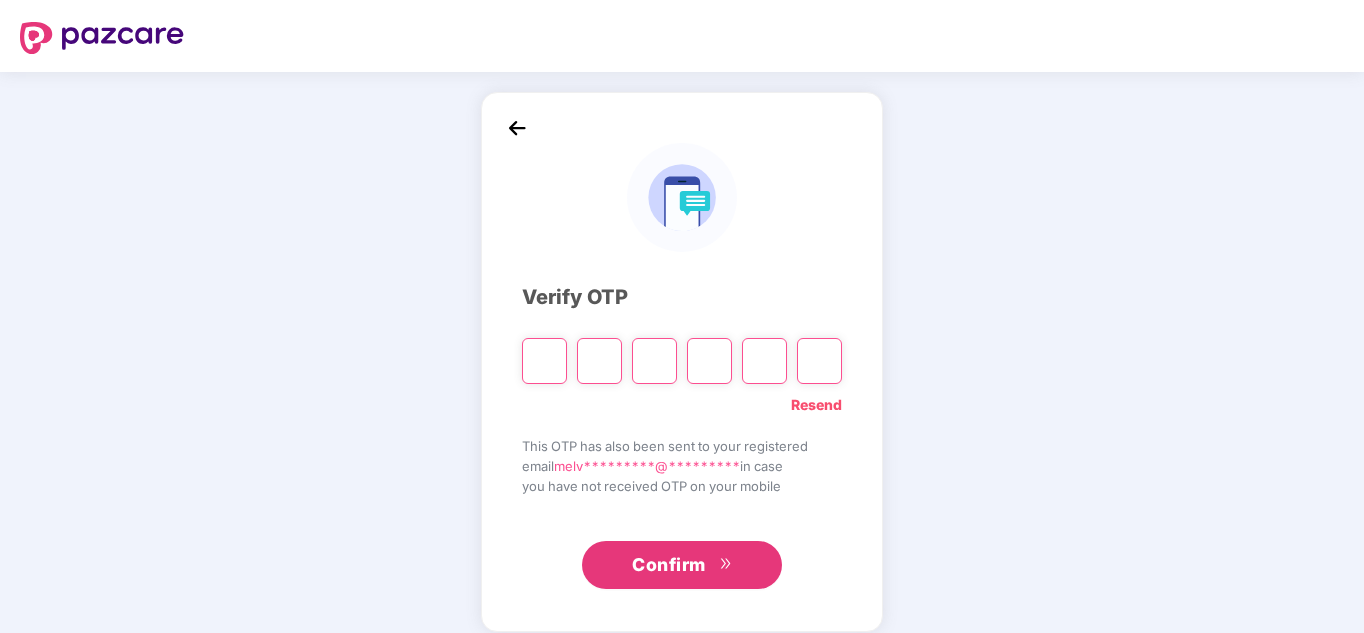 click on "Resend" at bounding box center [816, 405] 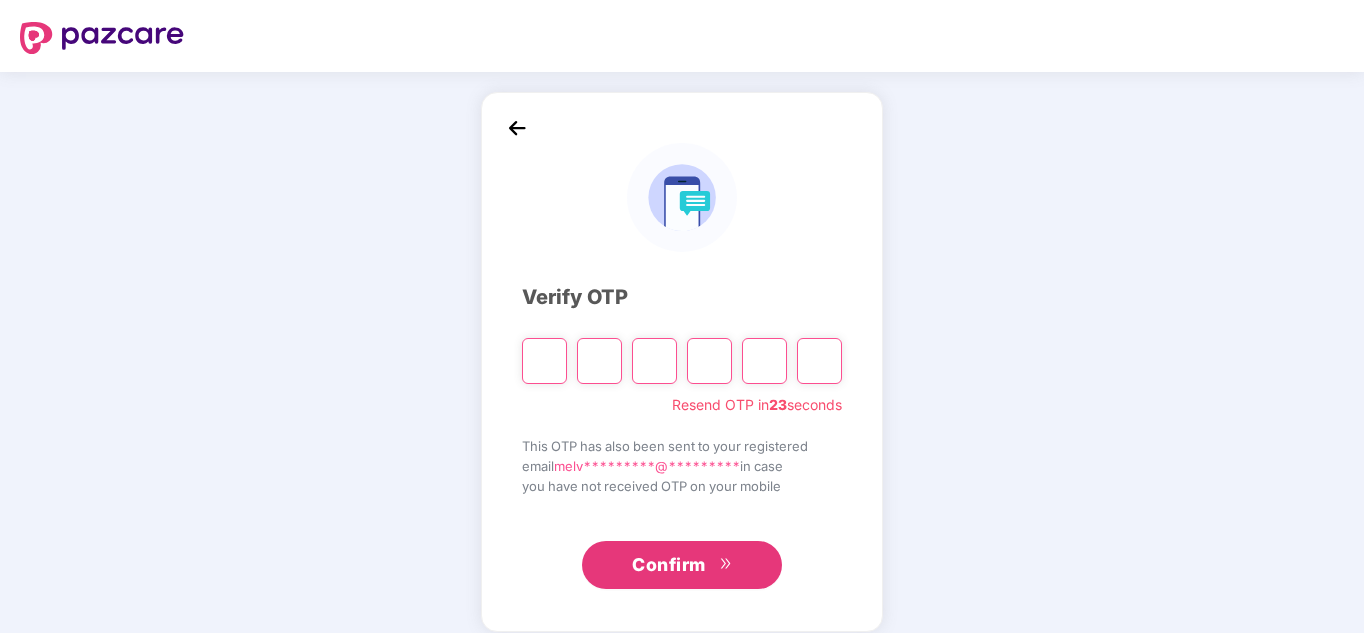 click at bounding box center [544, 361] 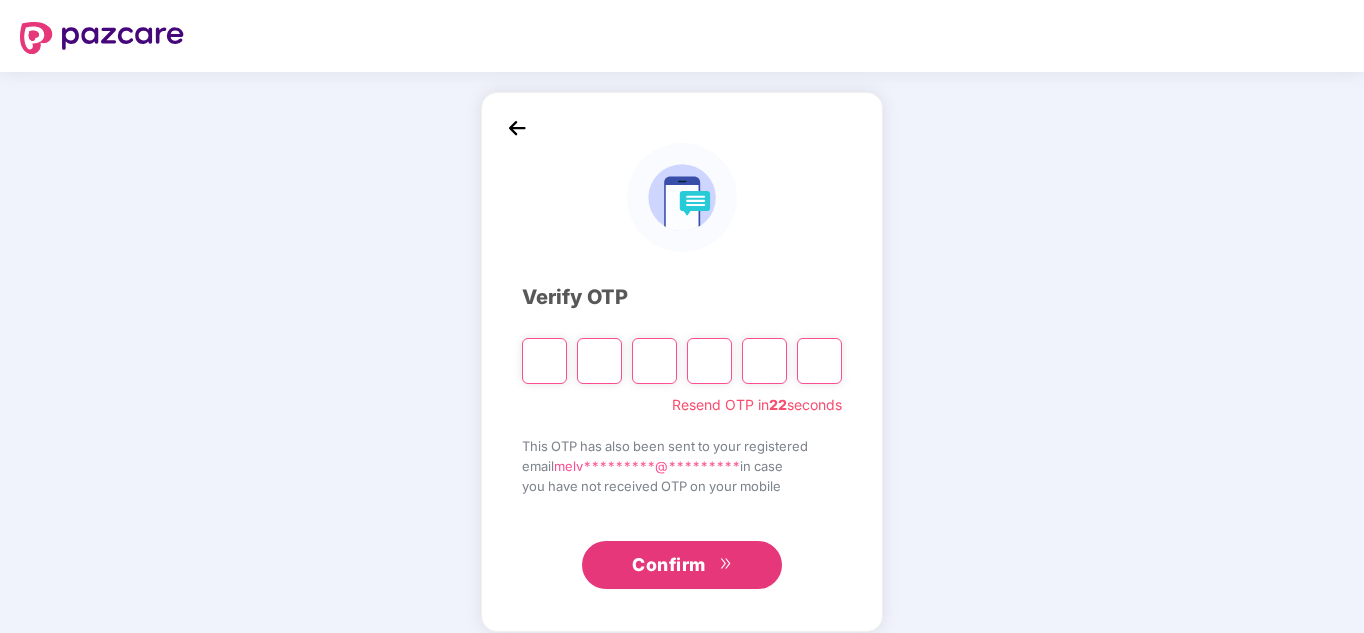 type on "*" 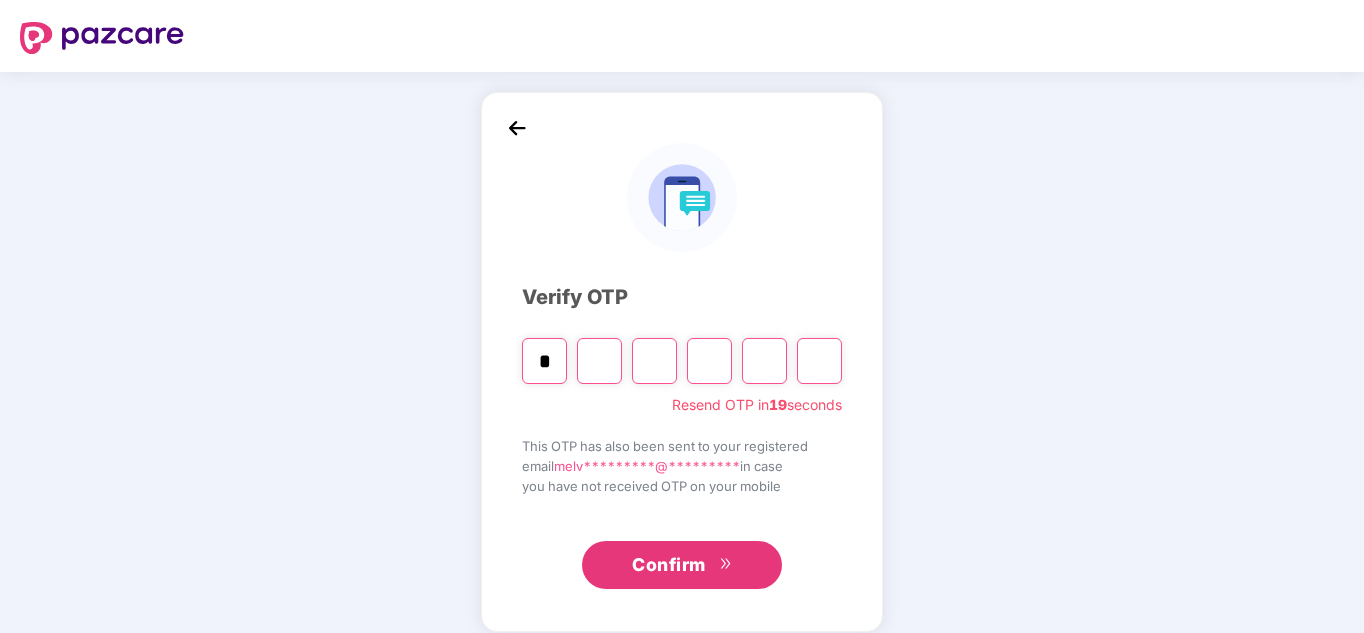type on "*" 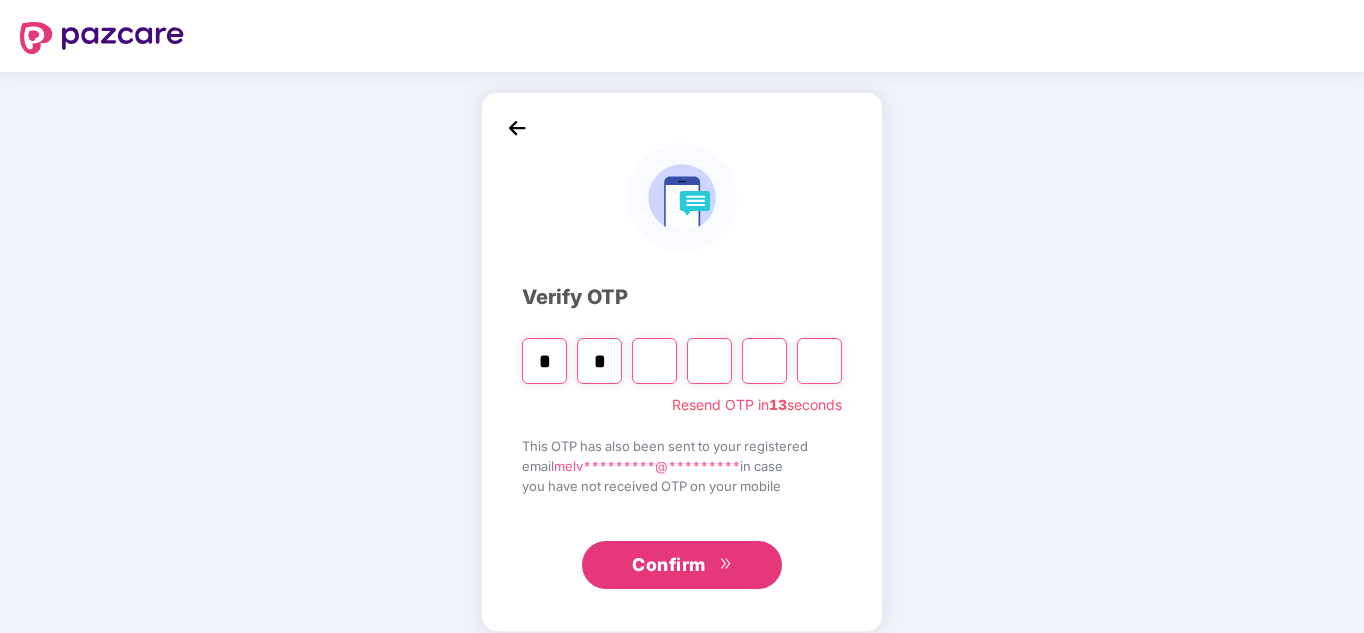 type on "*" 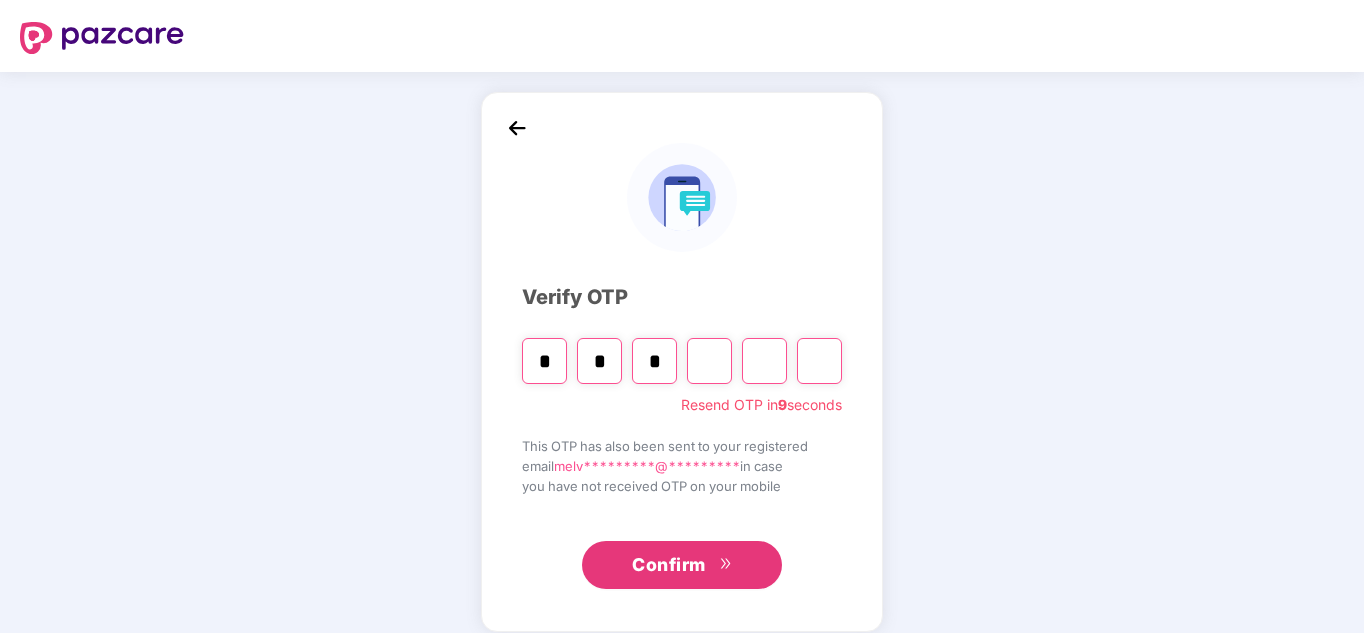 type 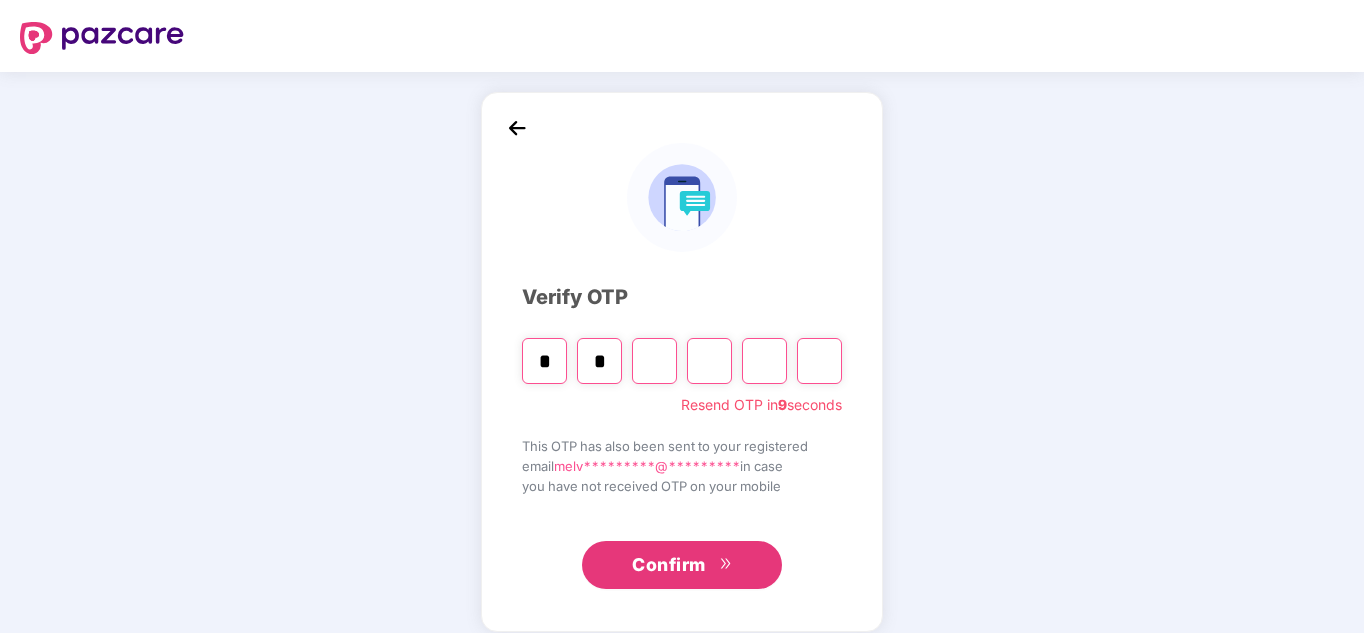 type 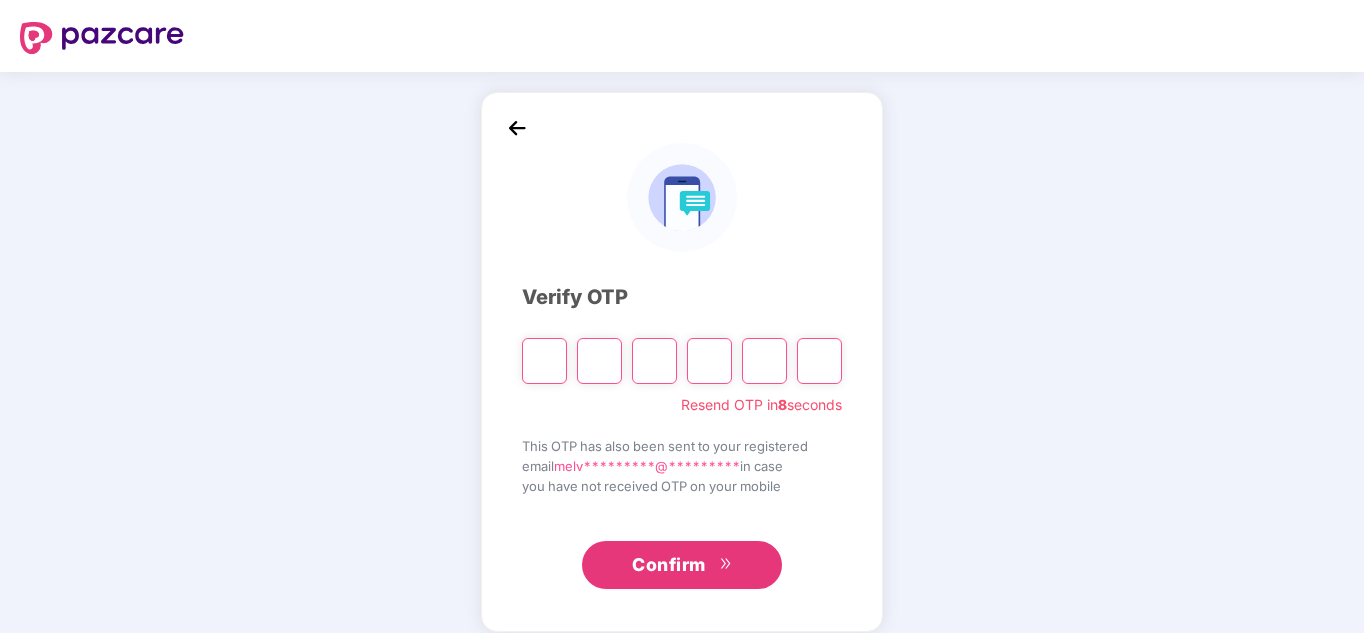 type on "*" 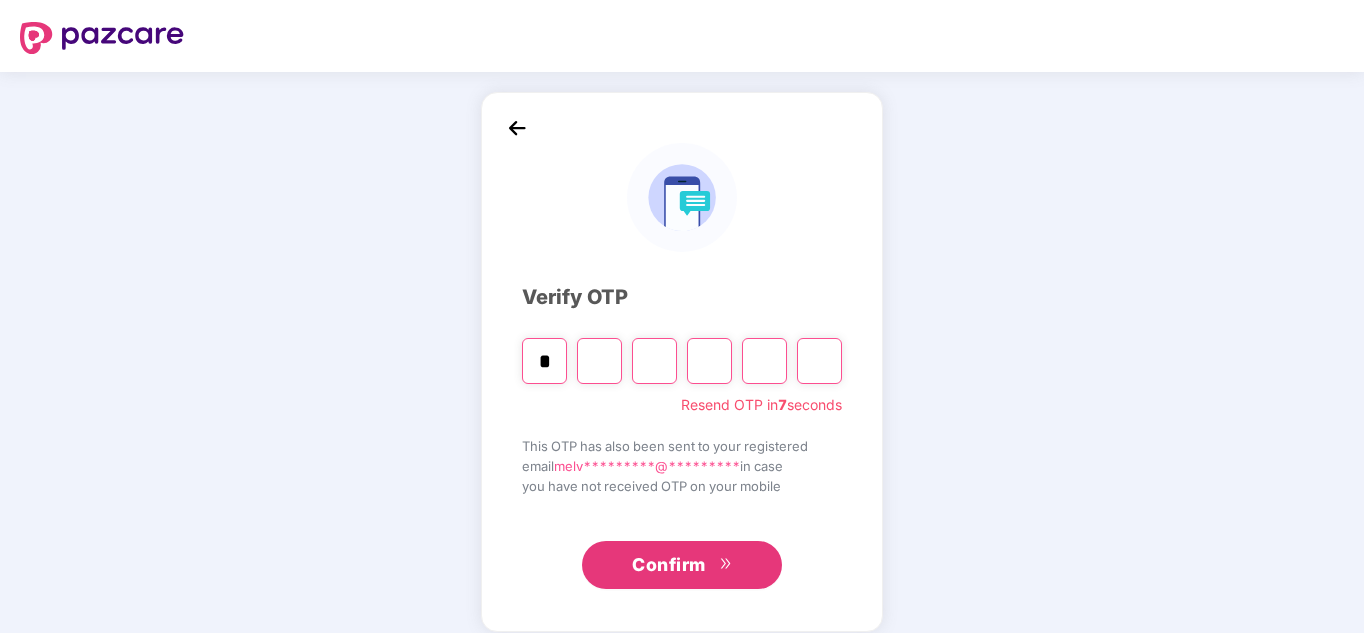 type on "*" 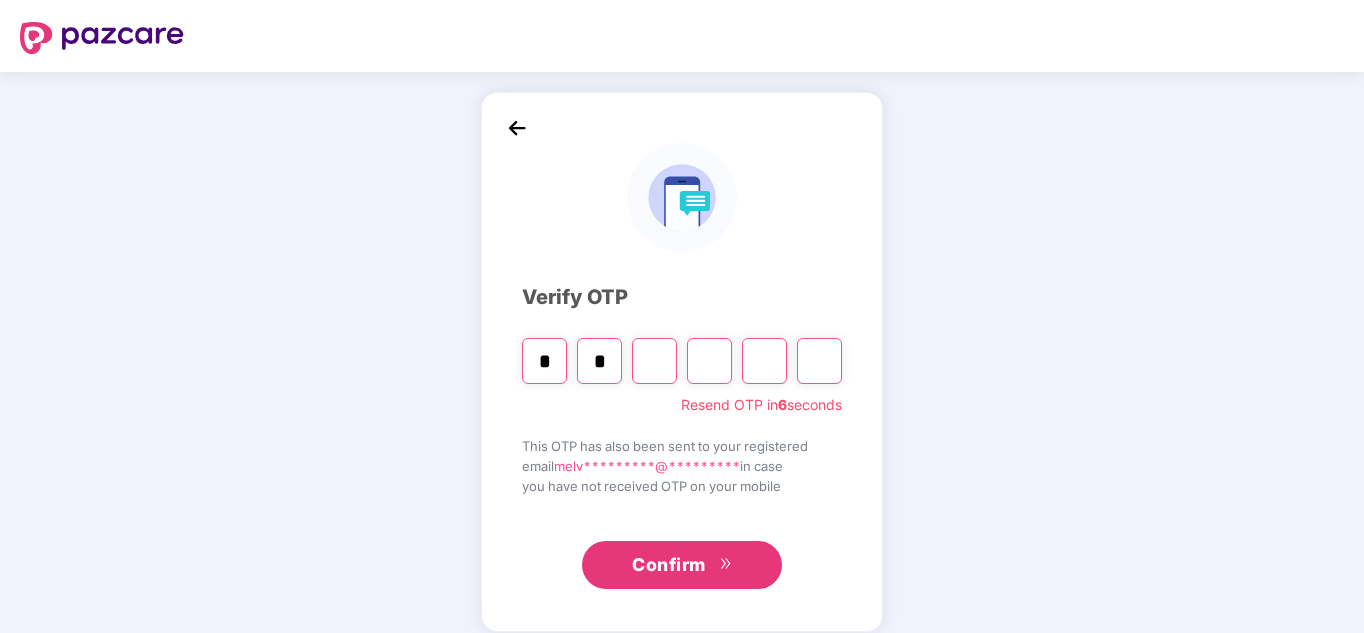 type on "*" 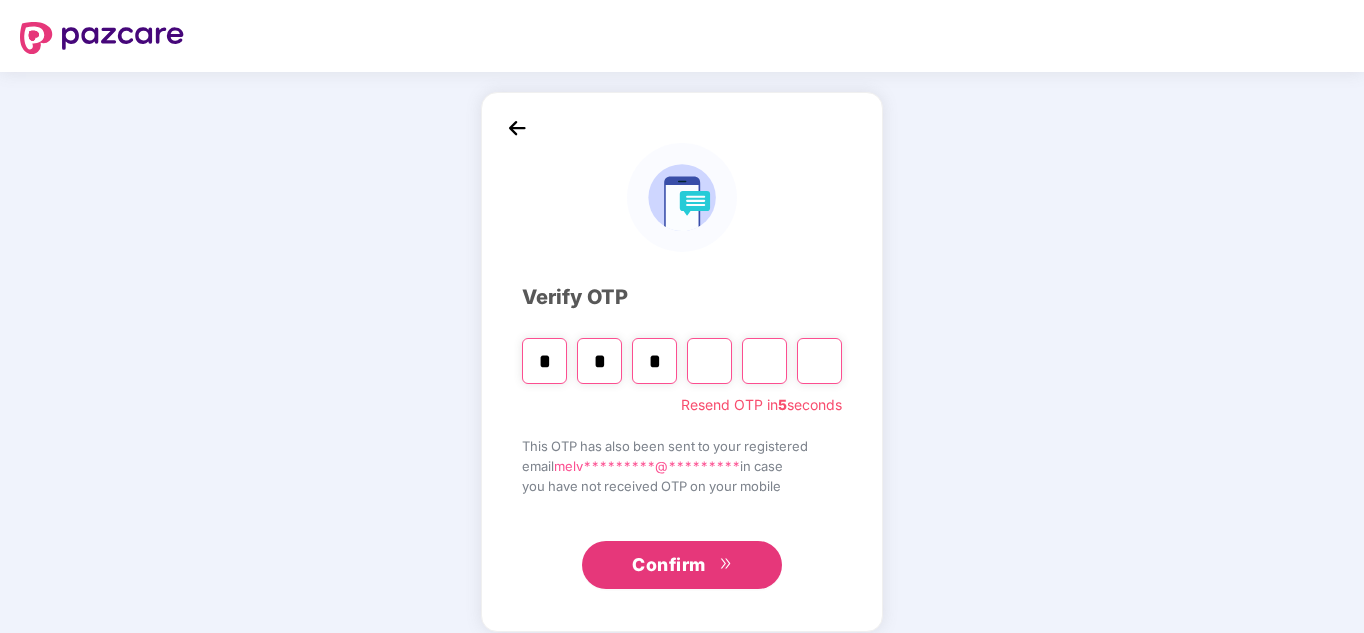type on "*" 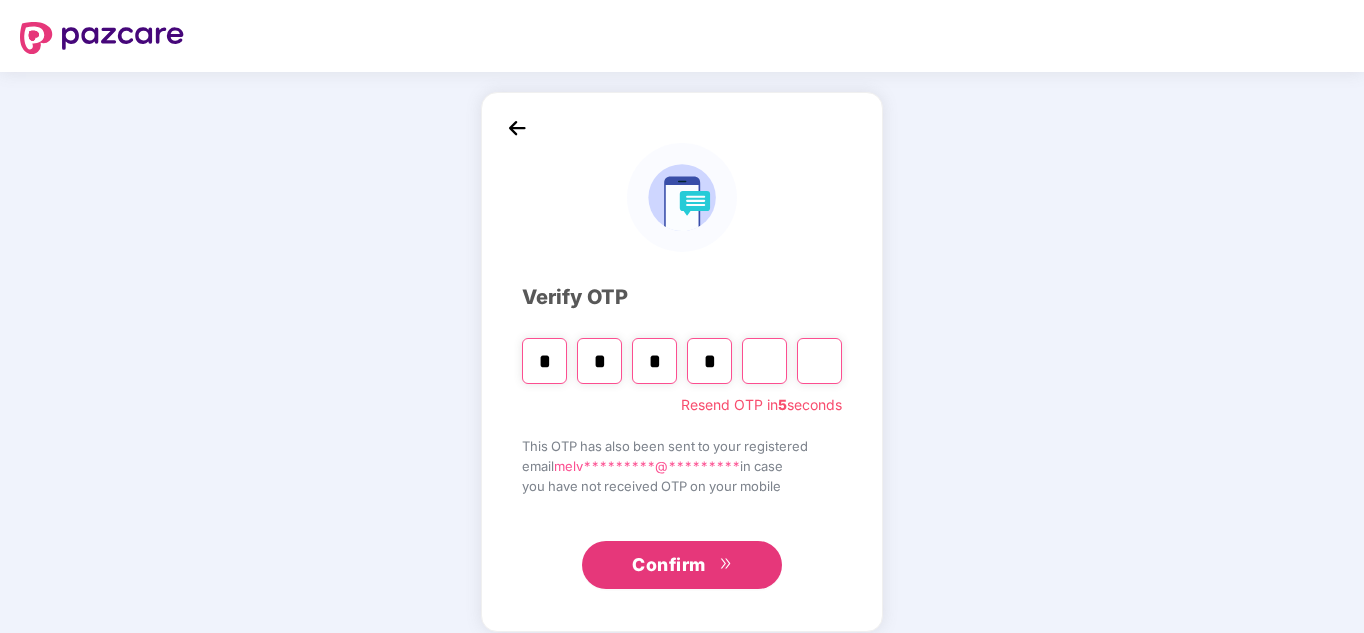 type on "*" 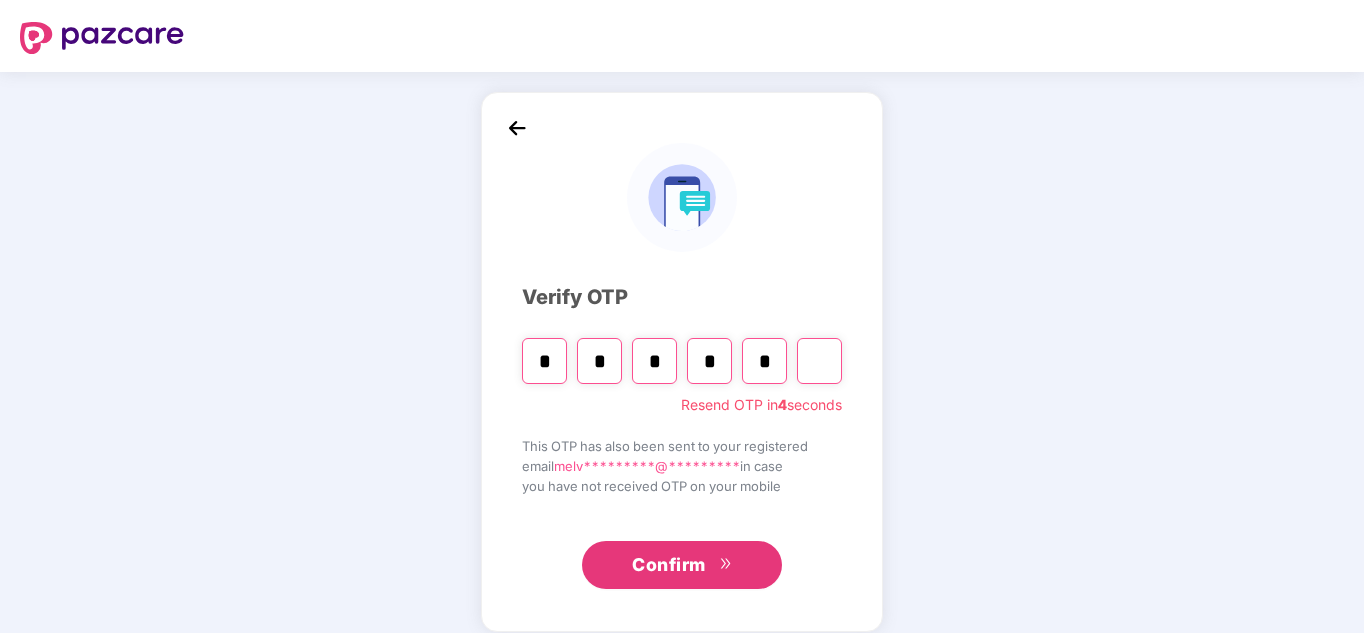 type on "*" 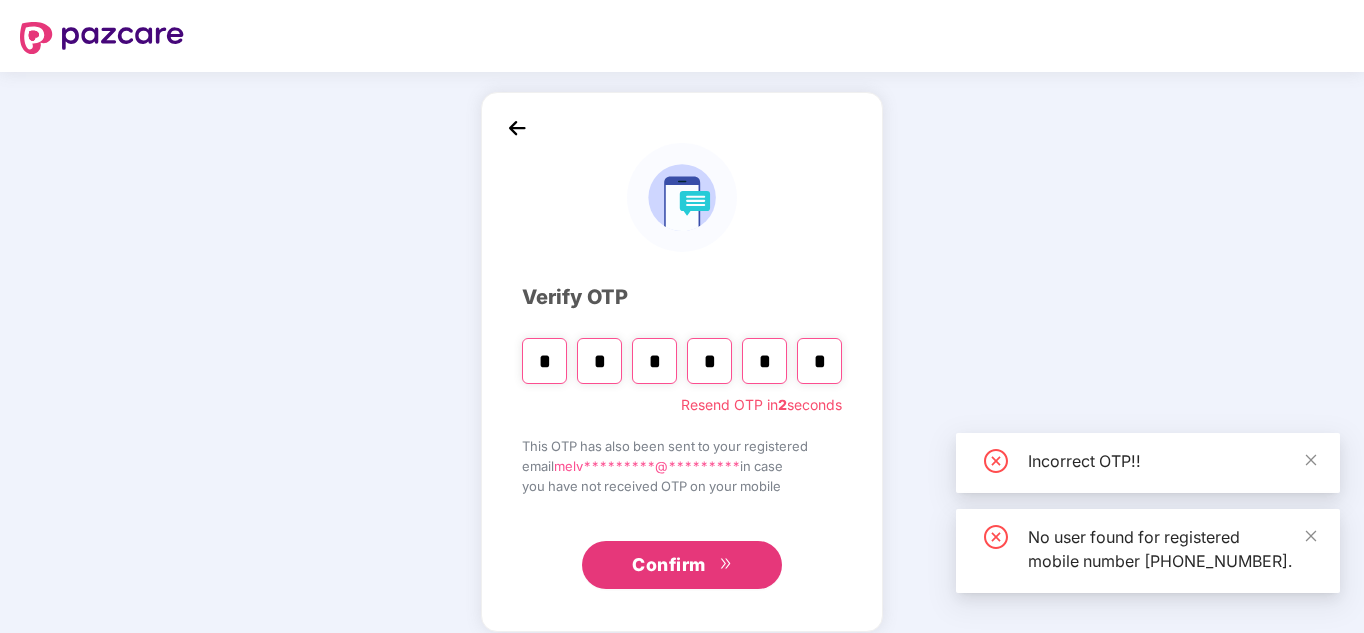 type 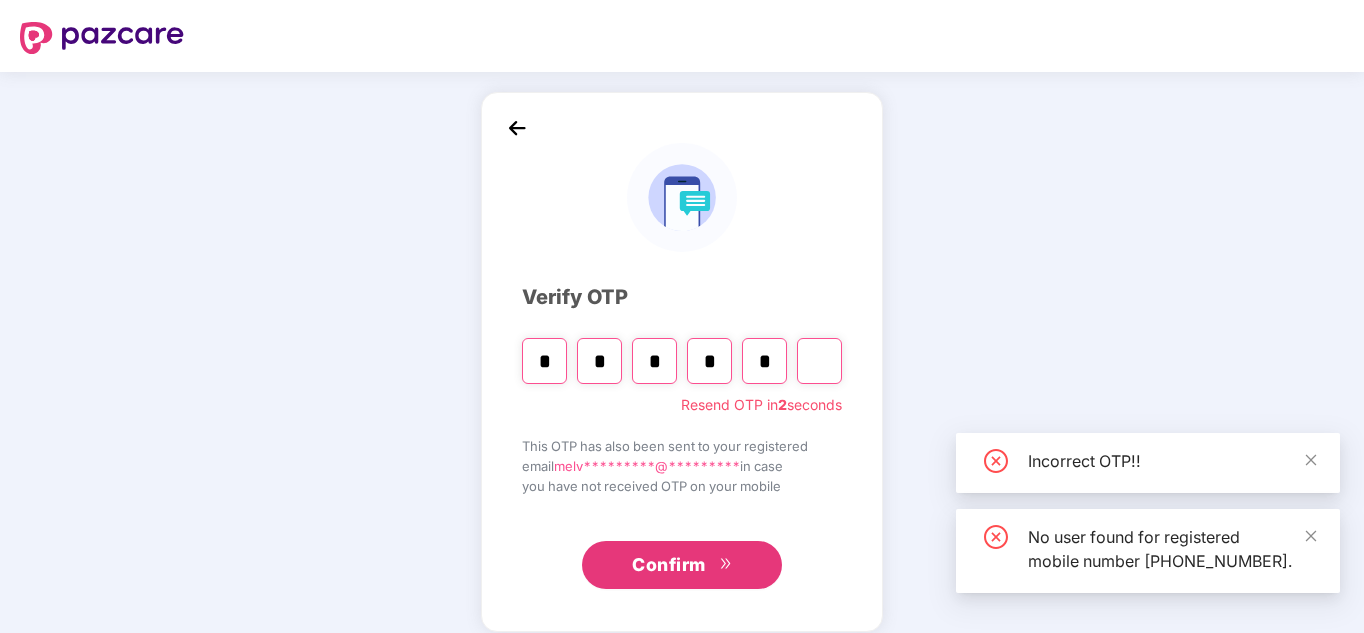 type on "*" 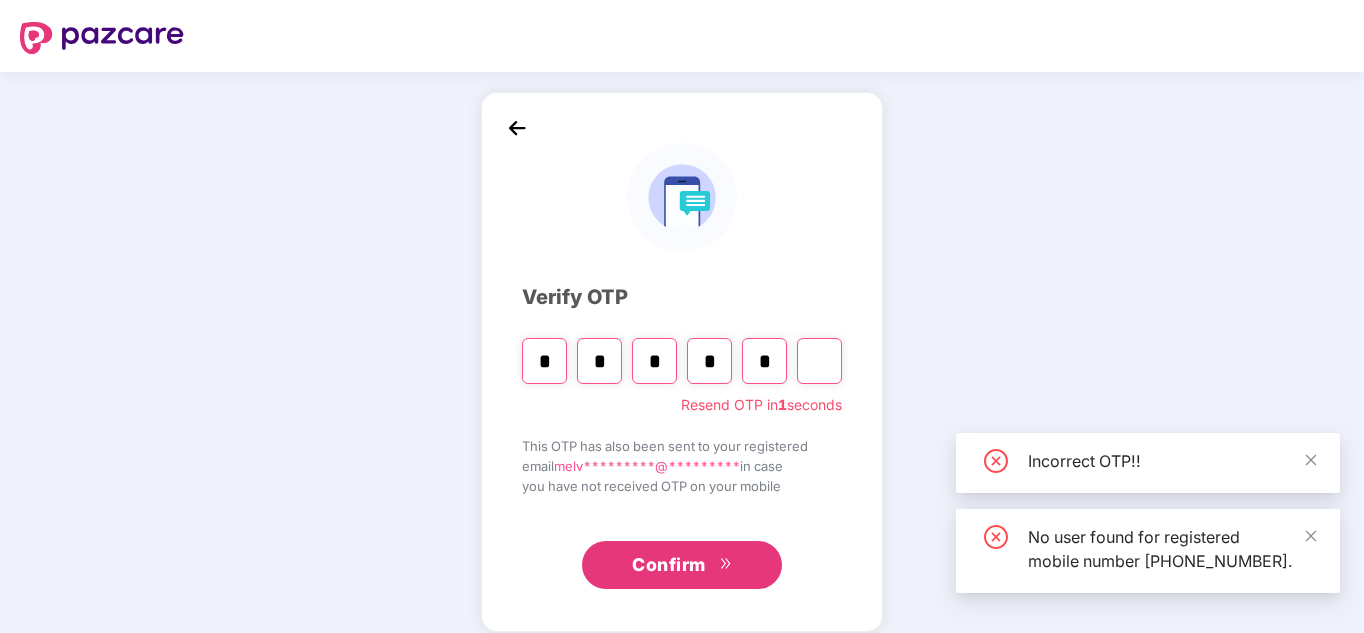 type 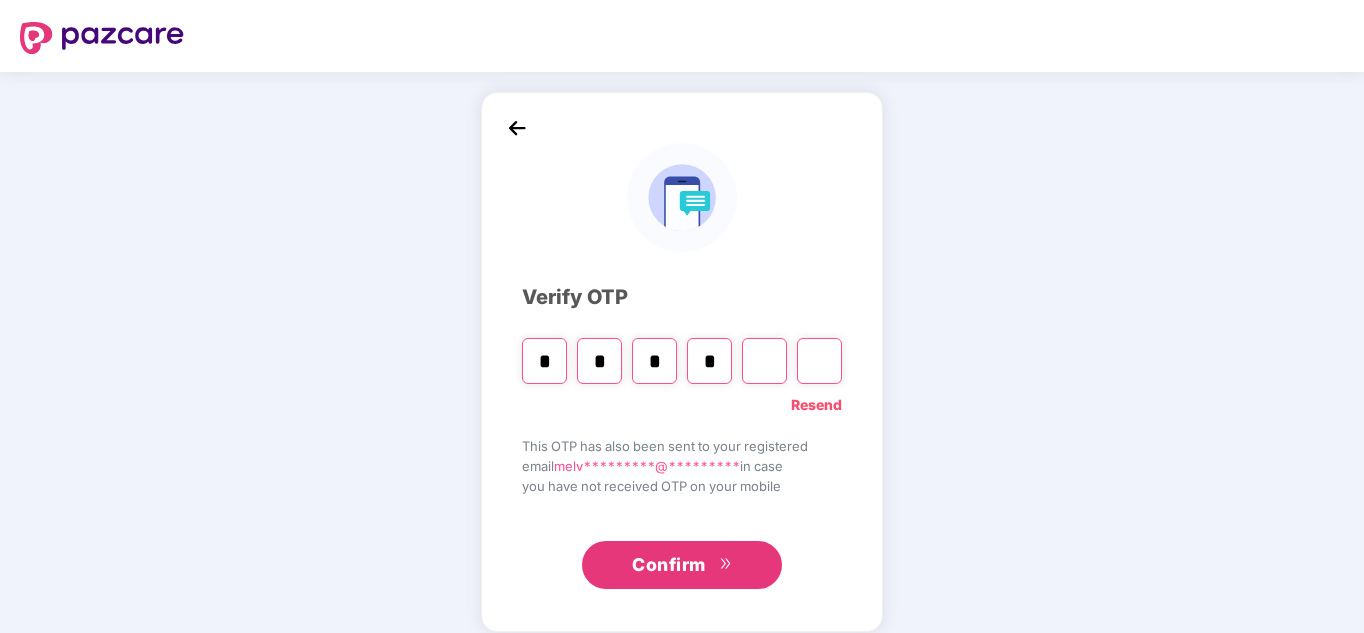 type 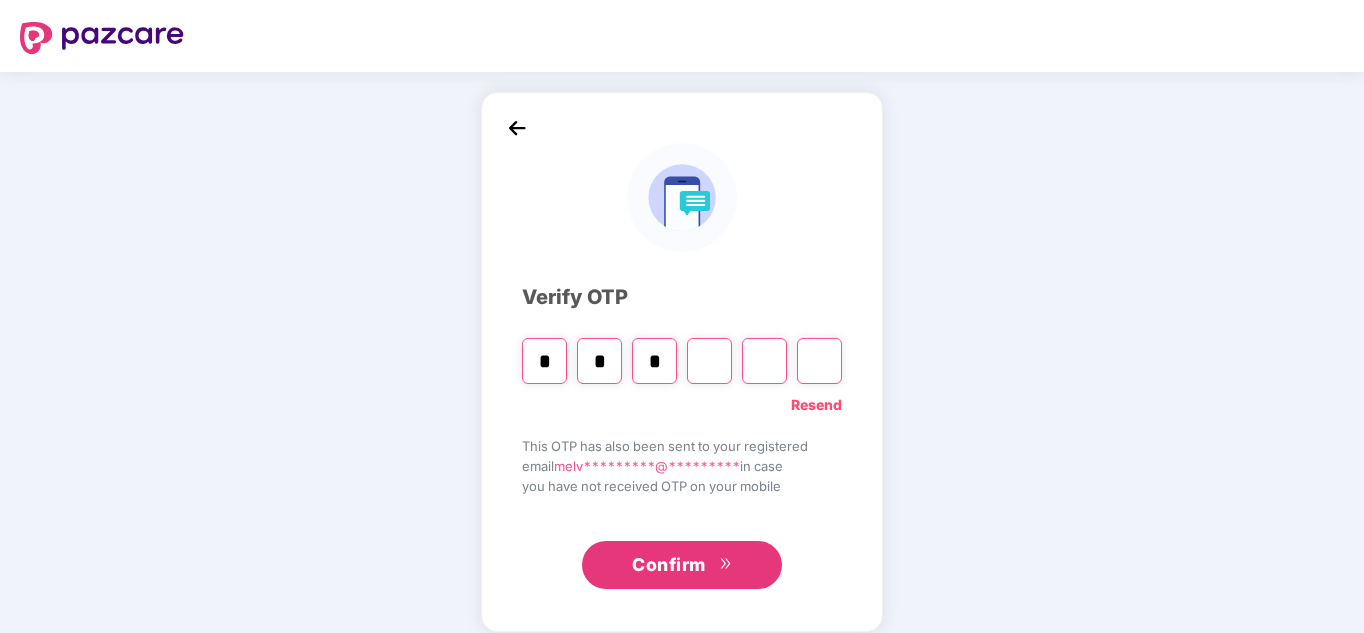 type on "*" 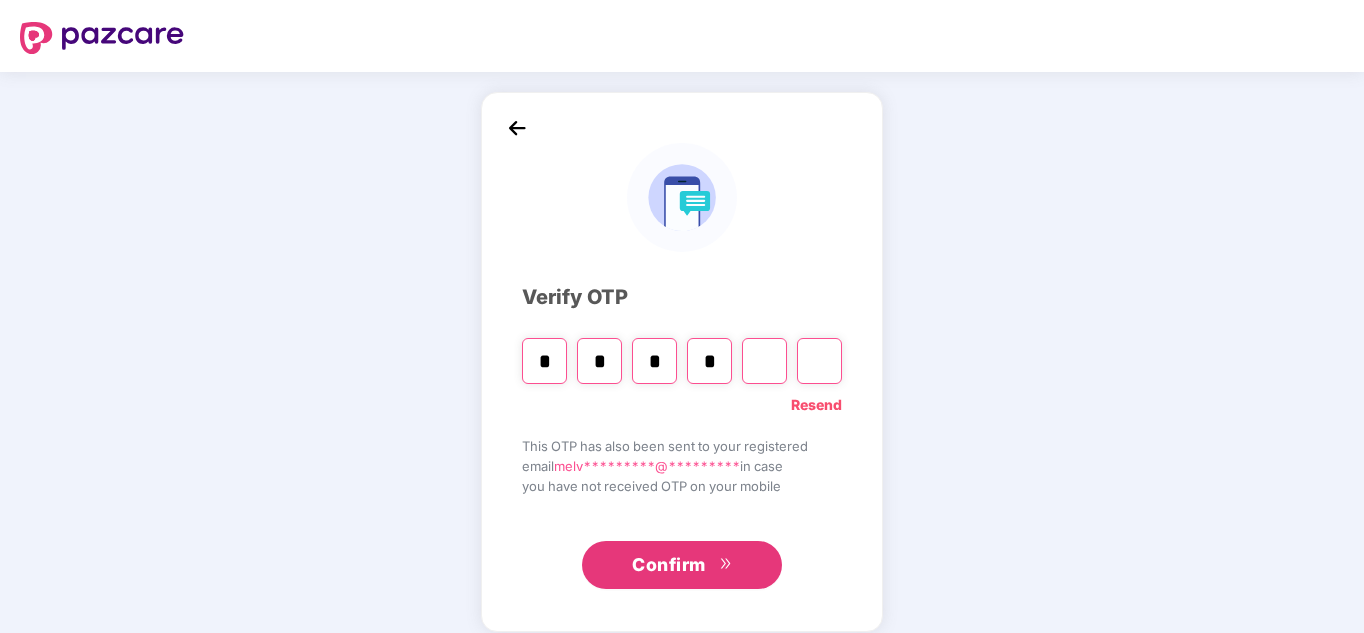 type on "*" 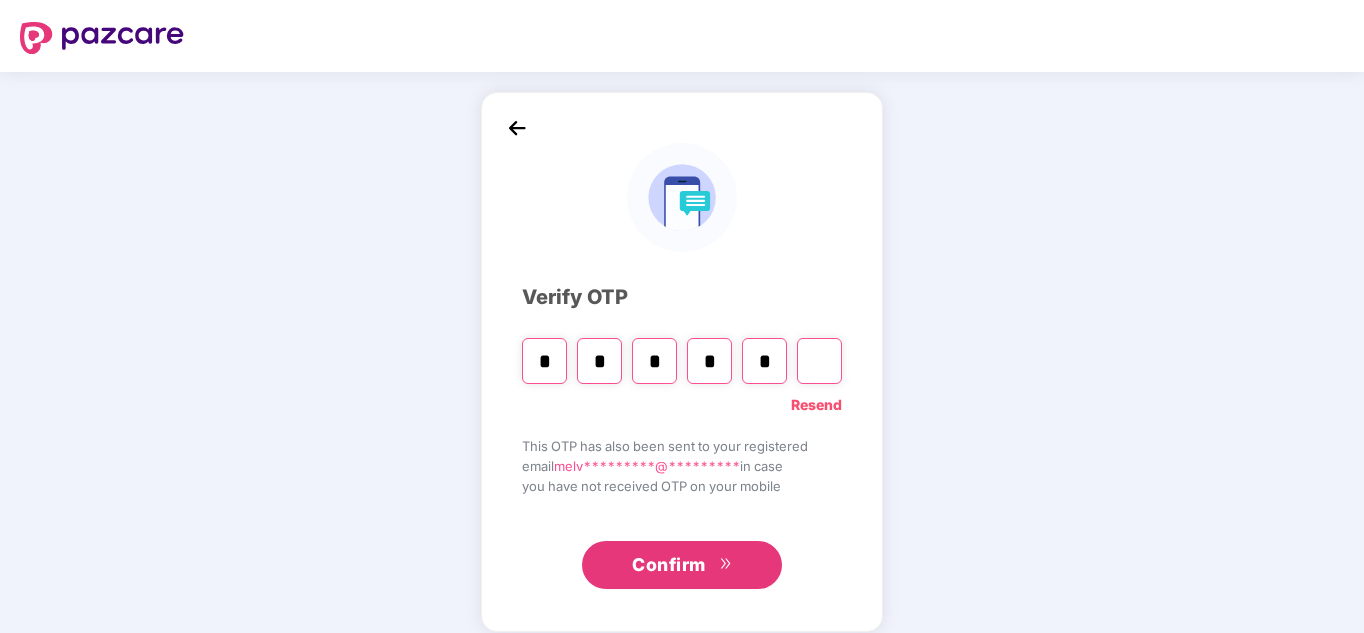 type 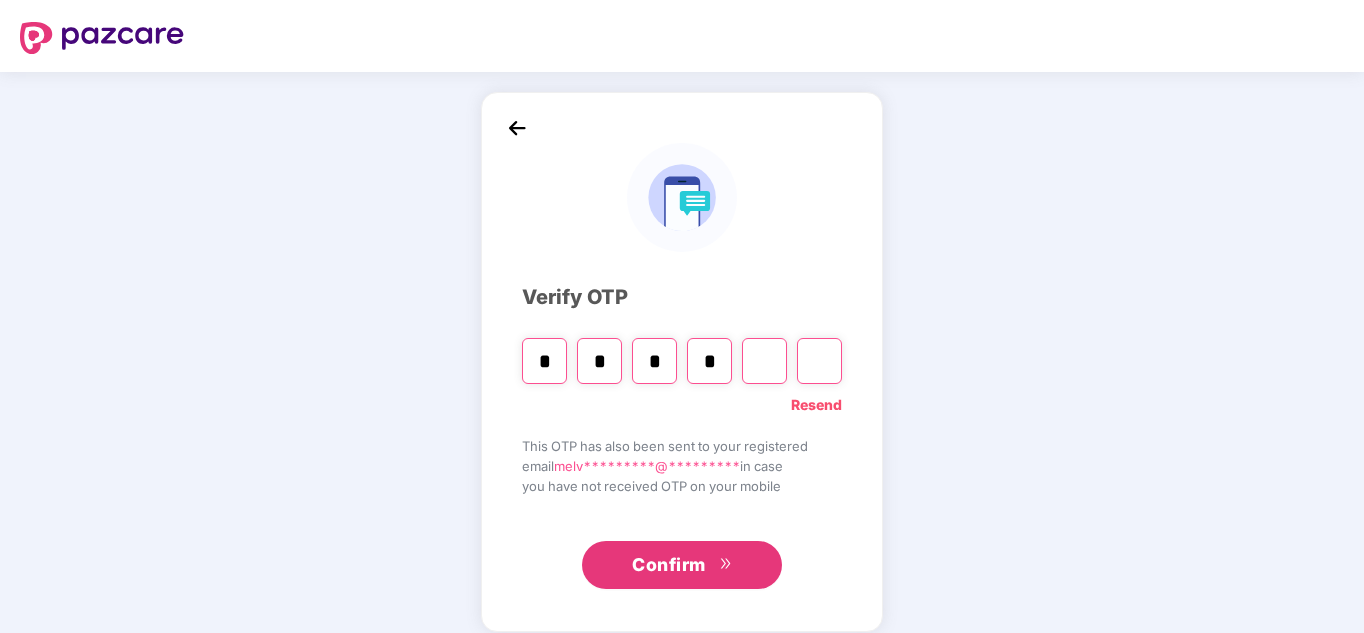 type 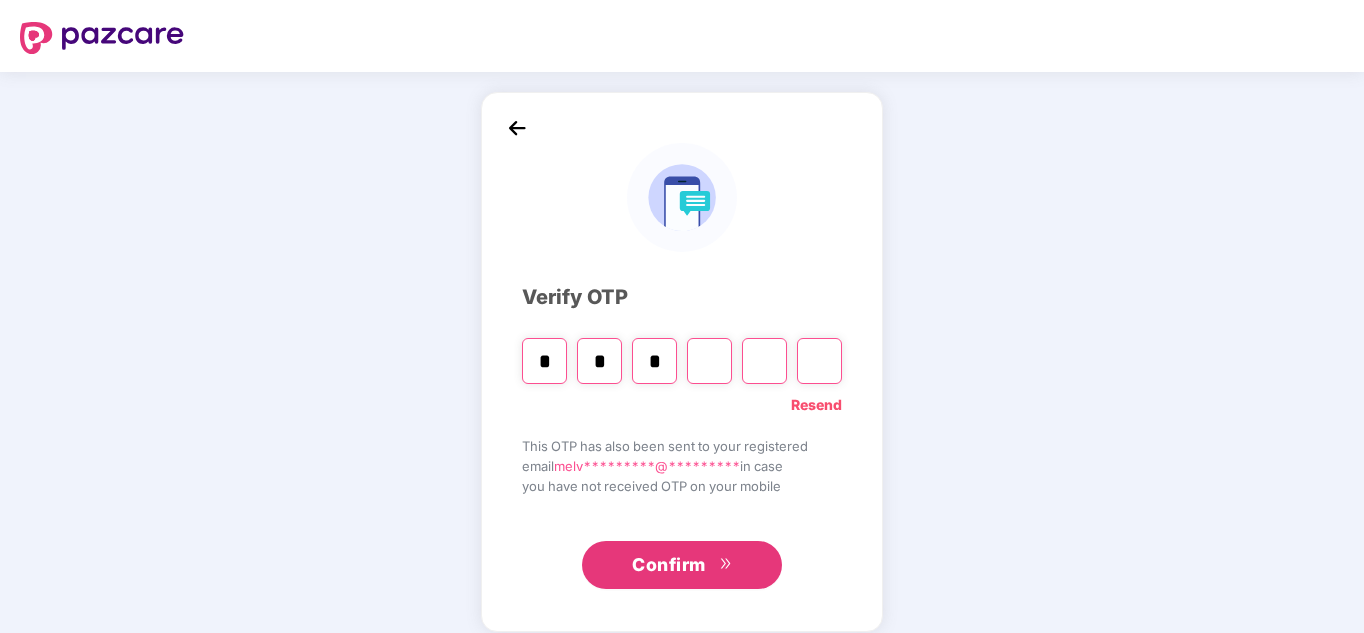 type 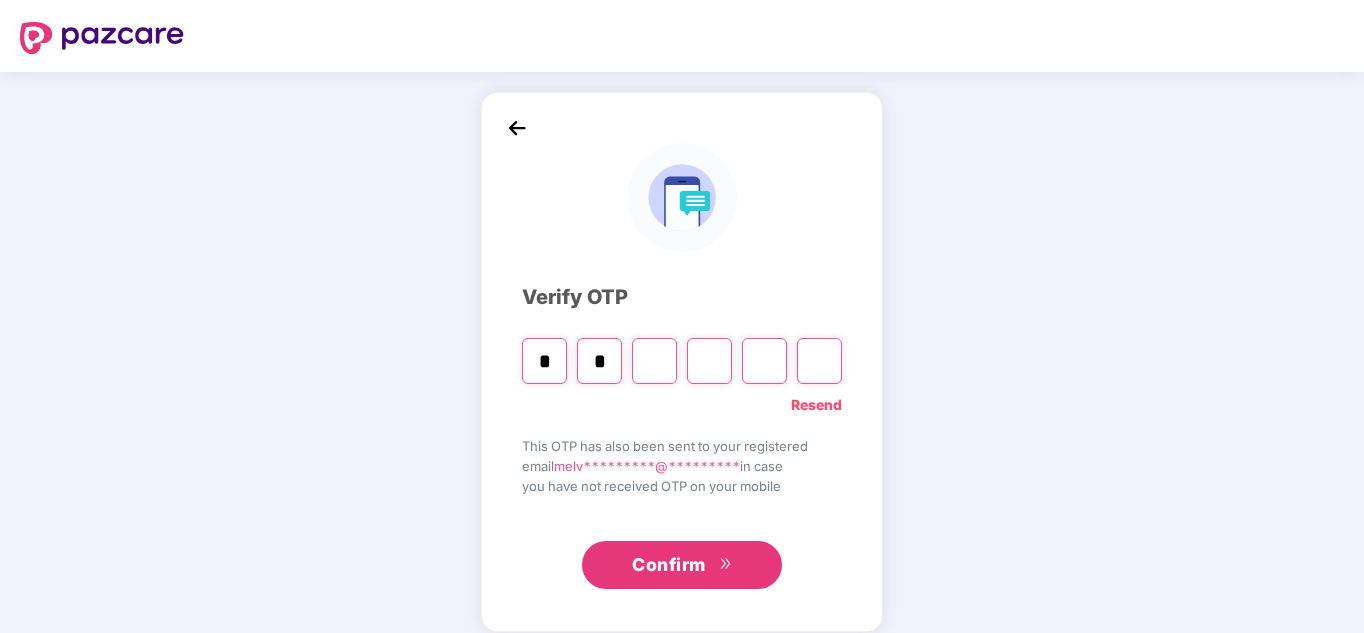 type 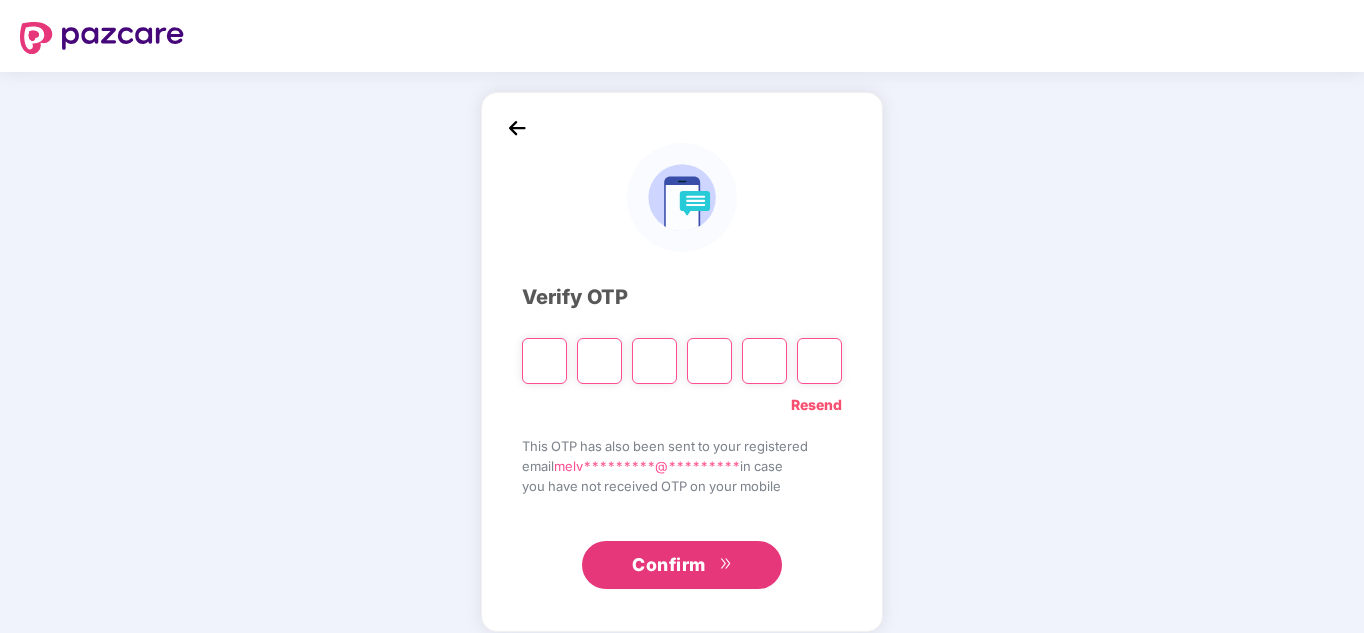 type on "*" 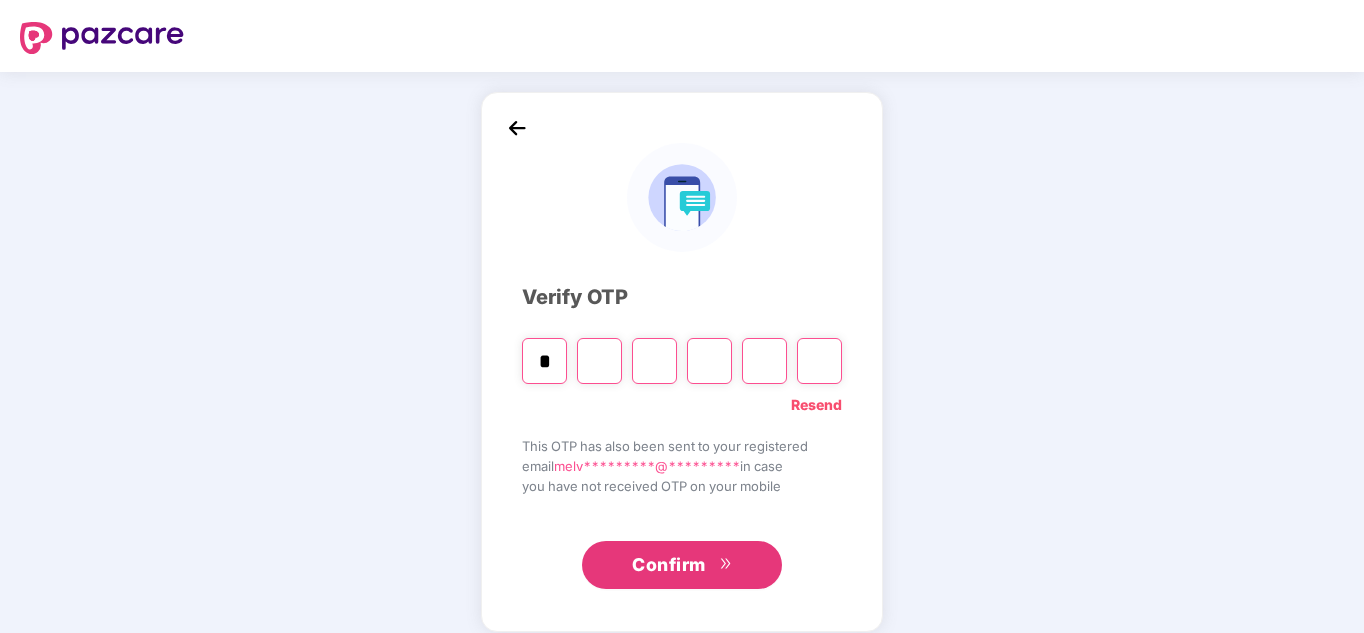 type on "*" 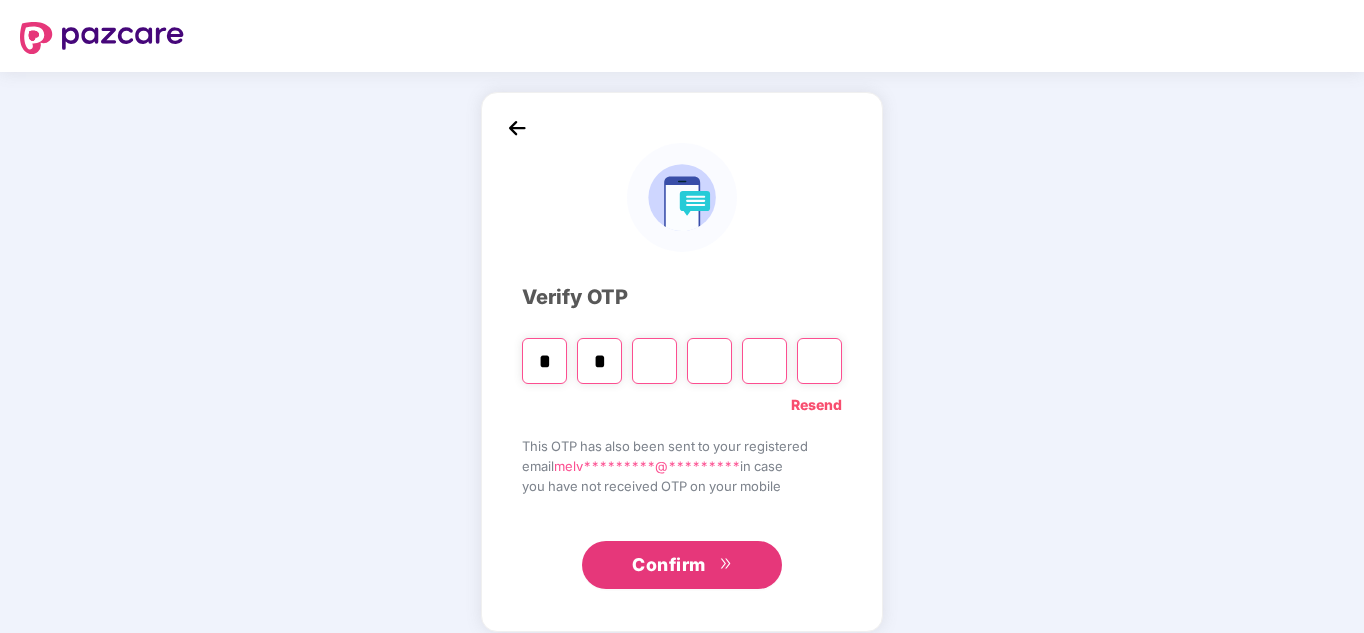 type on "*" 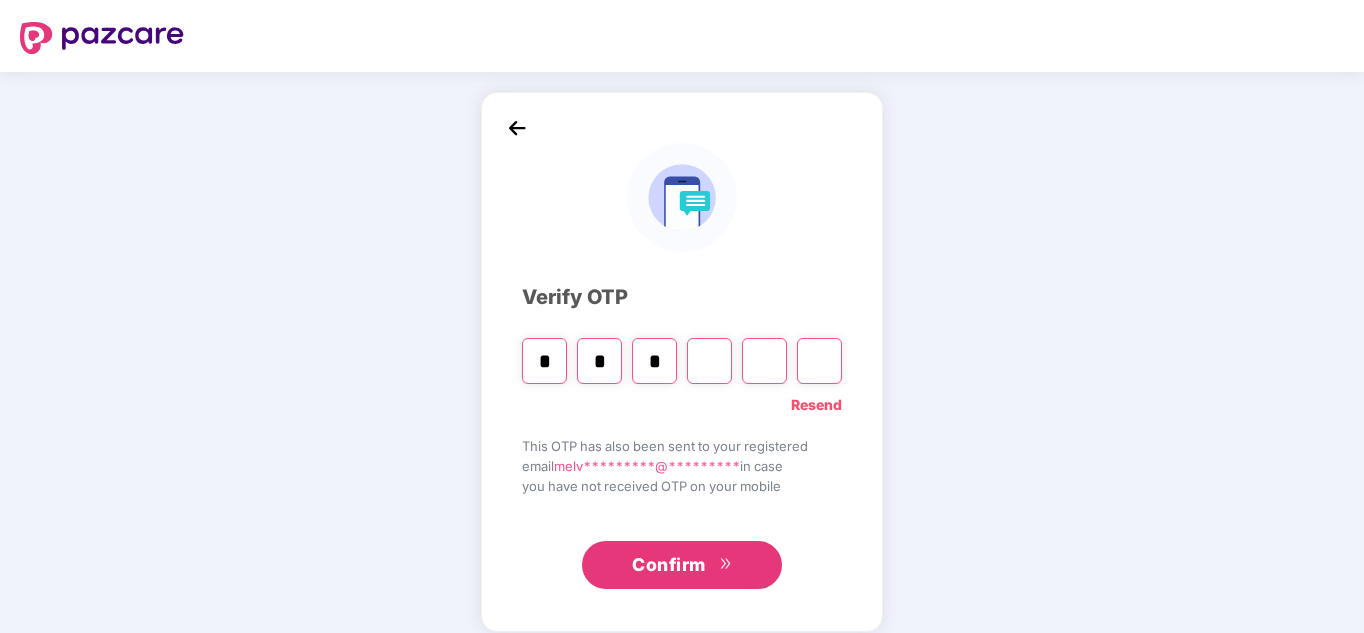 type on "*" 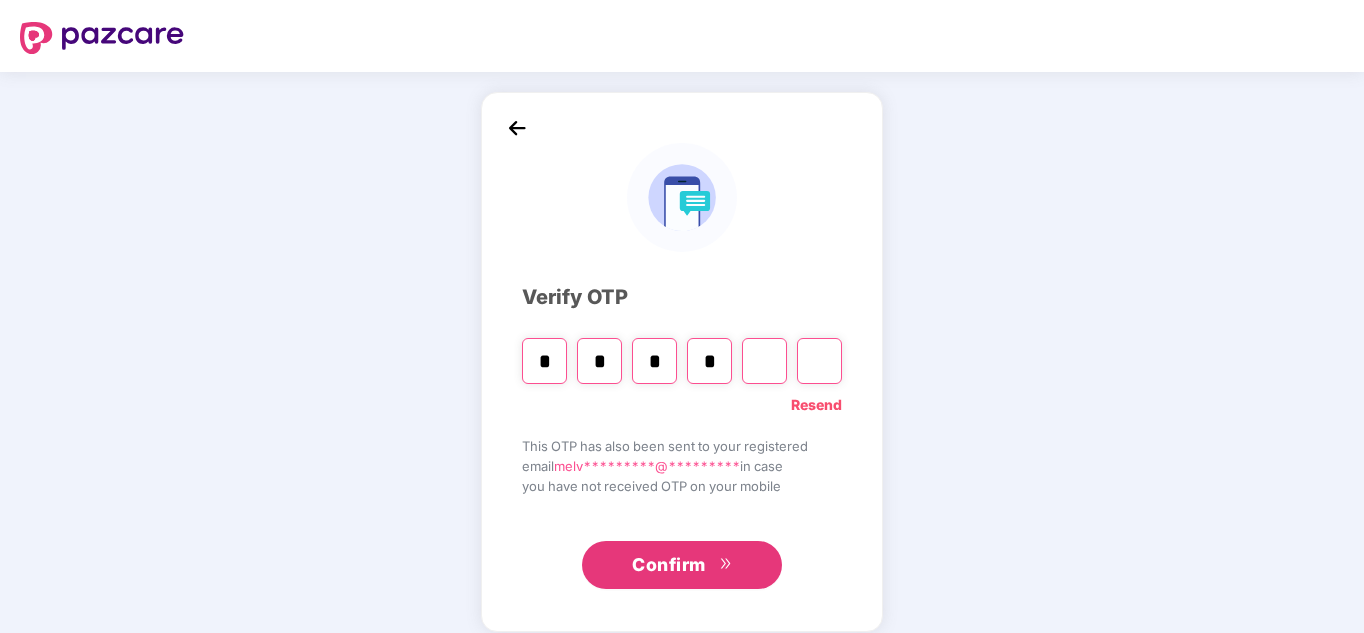 type on "*" 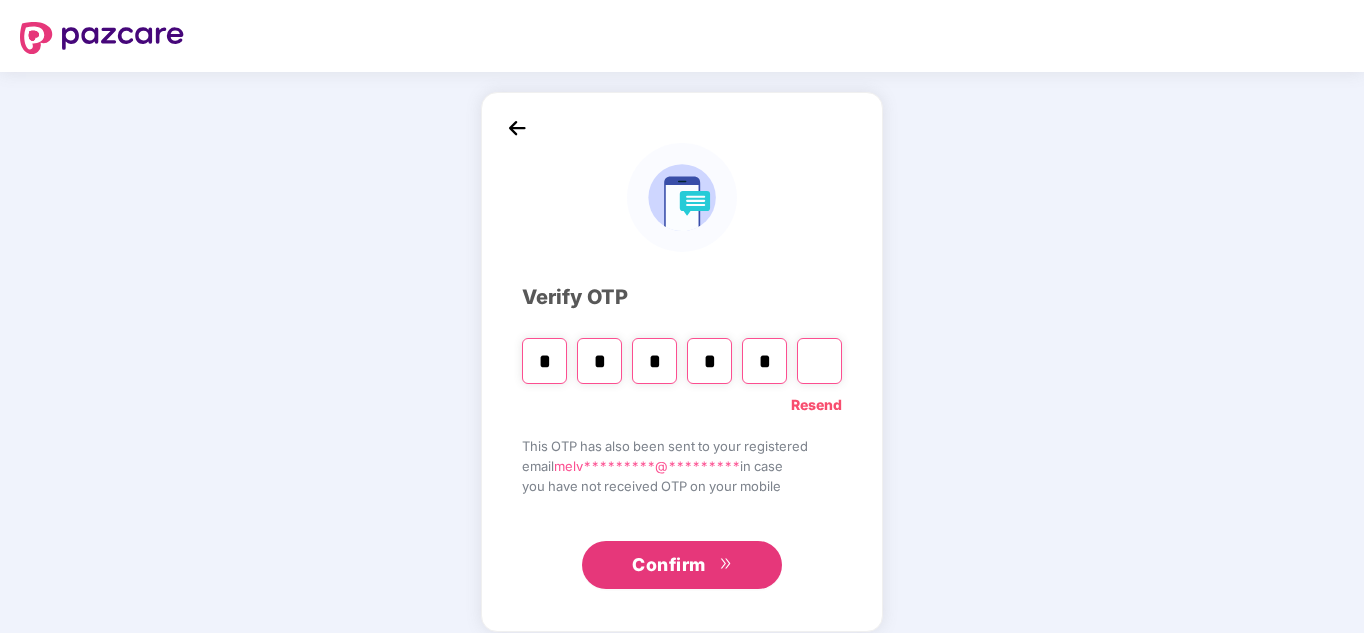 type on "*" 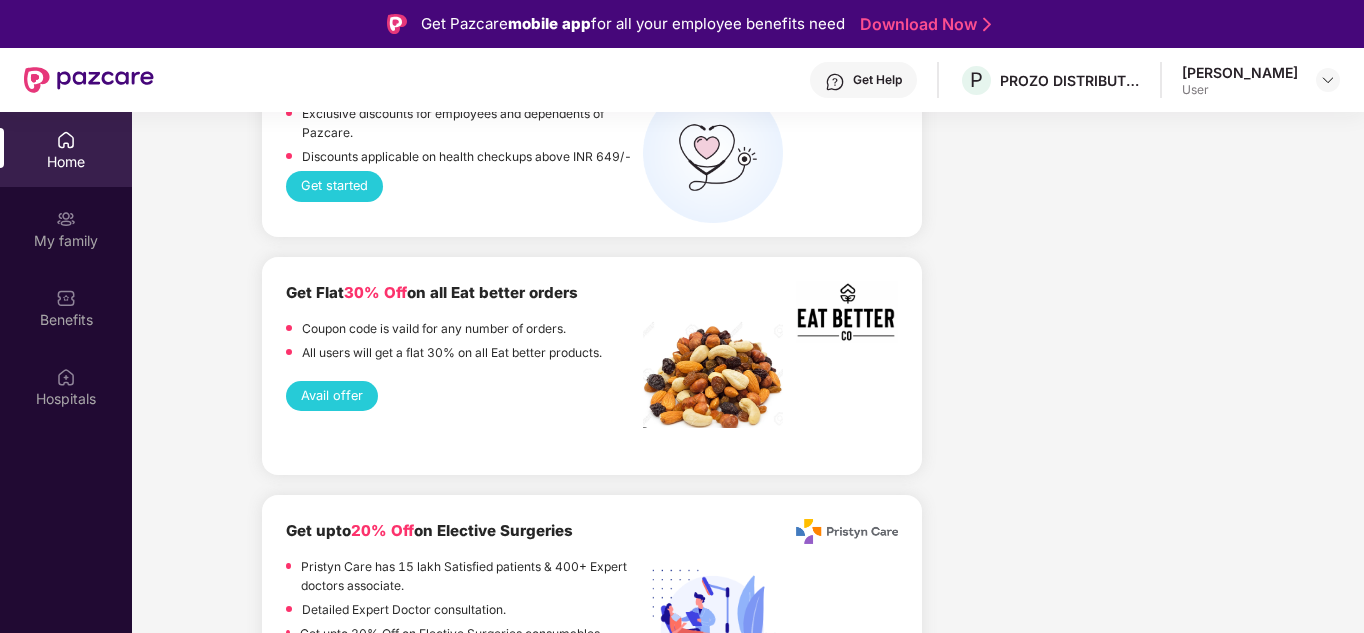 scroll, scrollTop: 4041, scrollLeft: 0, axis: vertical 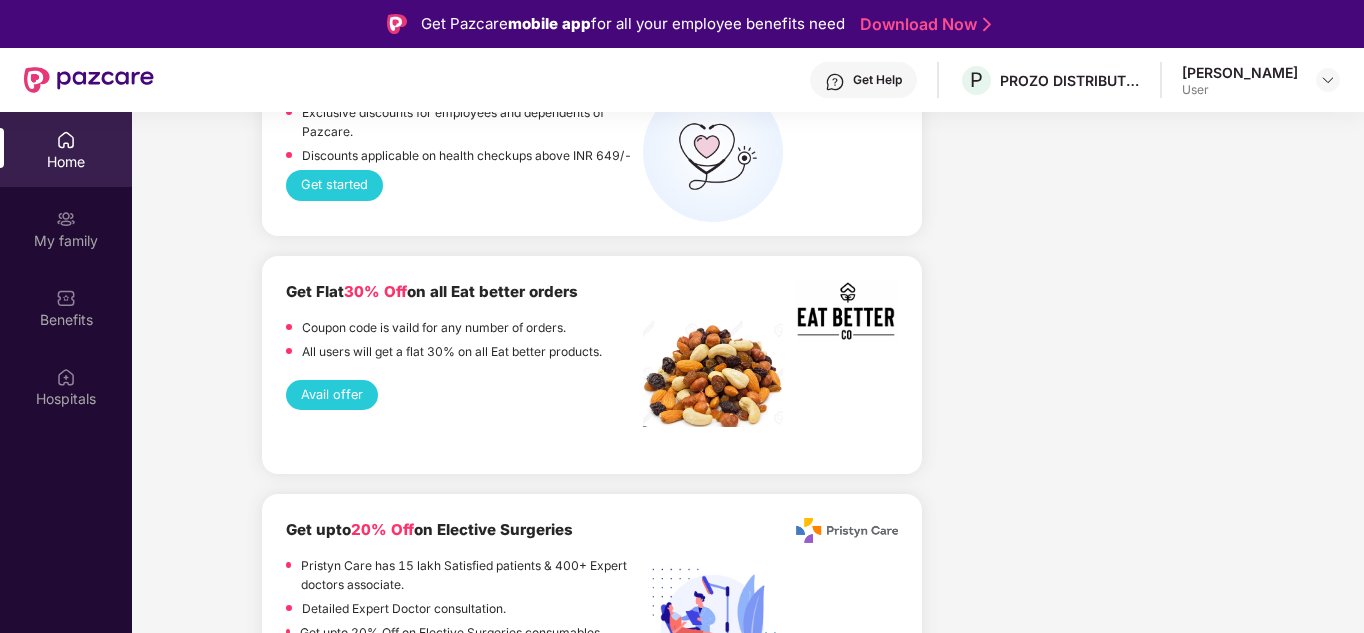 click on "Avail offer" at bounding box center (332, 395) 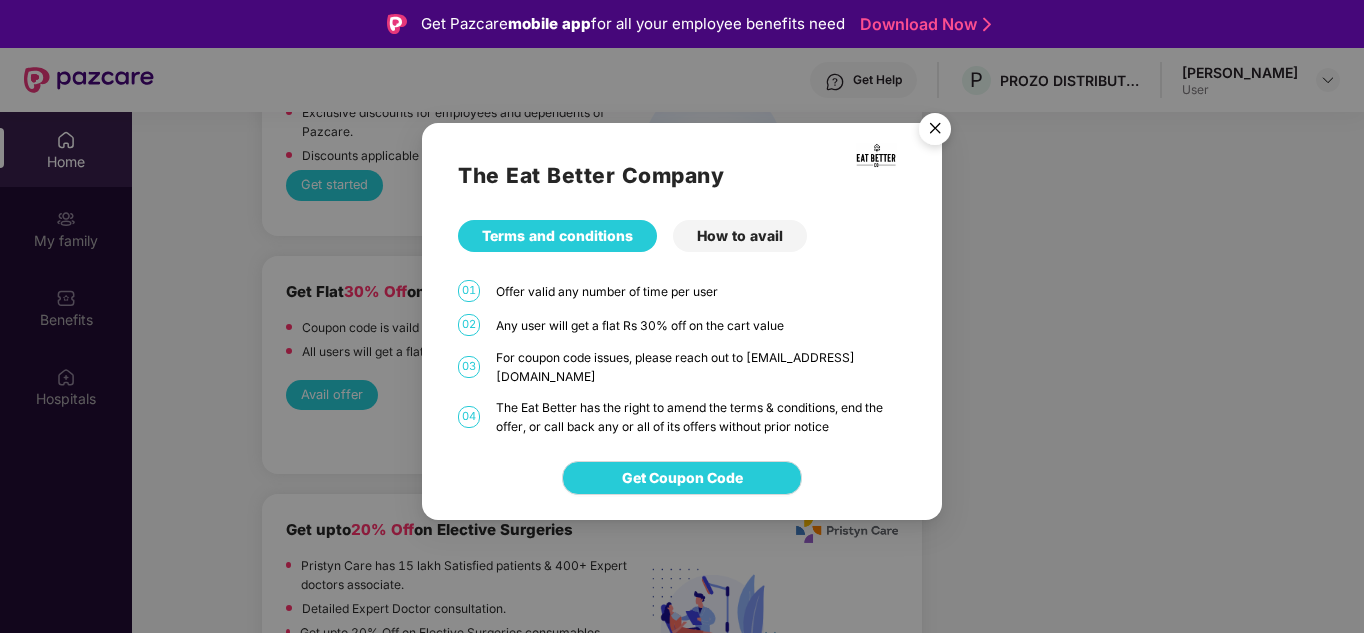 click on "How to avail" at bounding box center [740, 236] 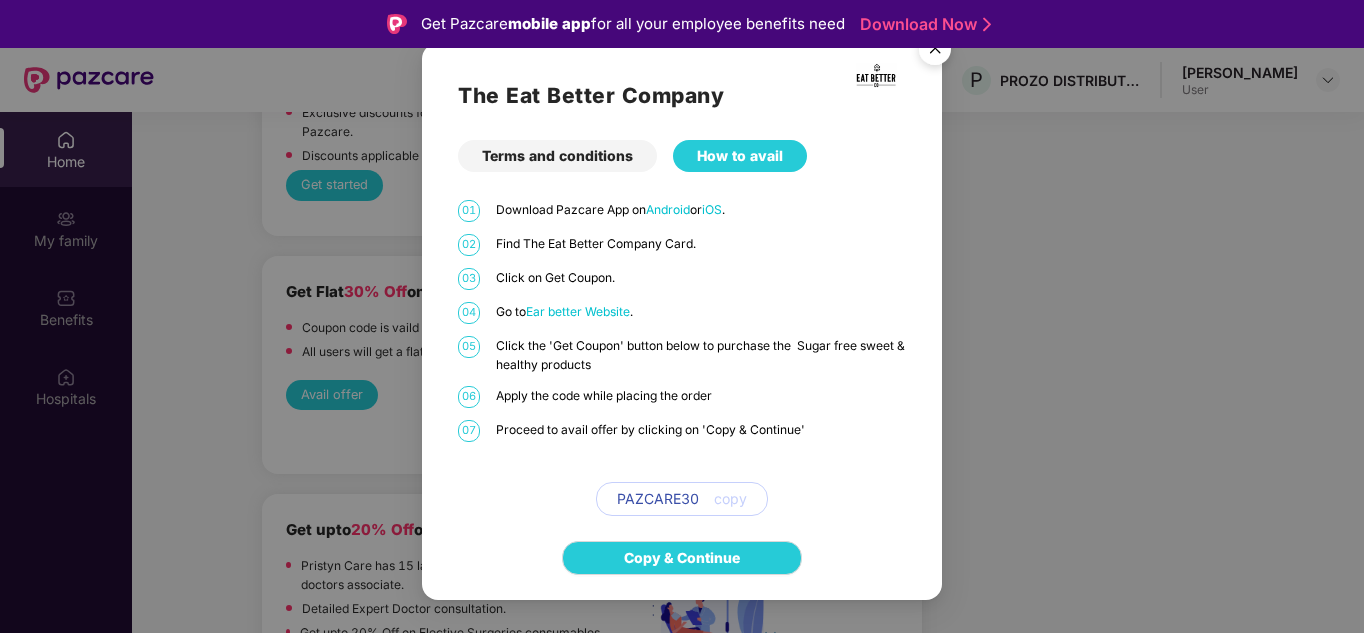 click at bounding box center (935, 52) 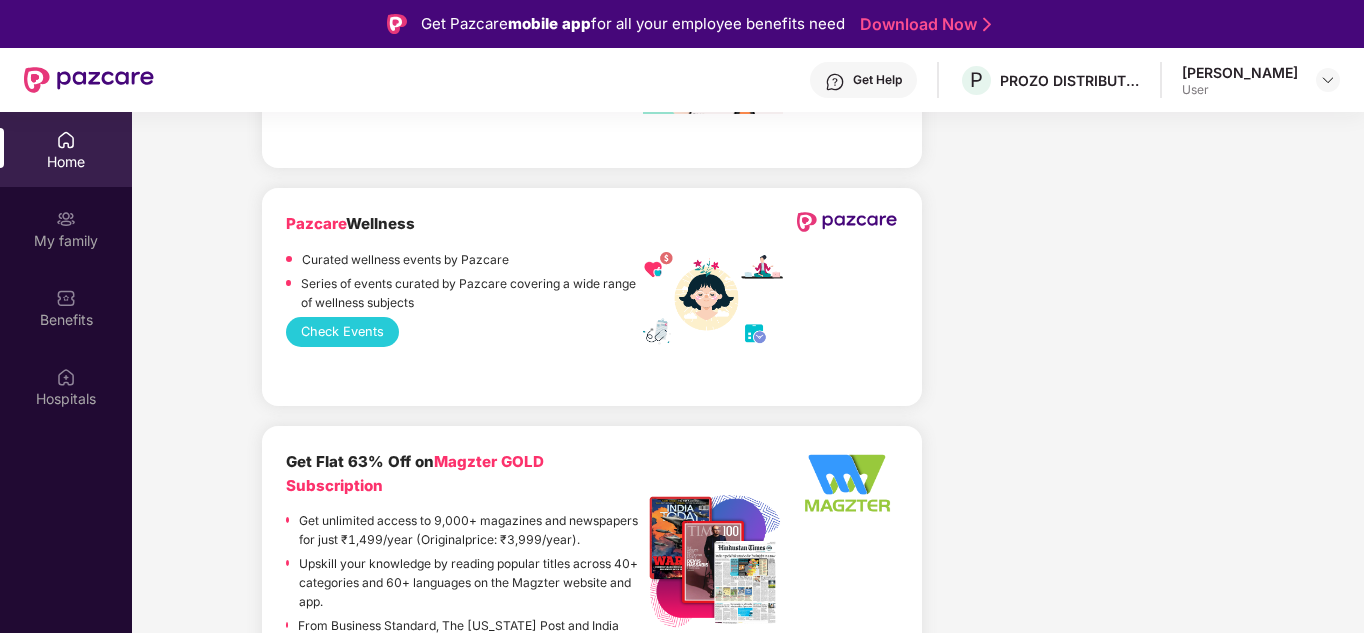 scroll, scrollTop: 5070, scrollLeft: 0, axis: vertical 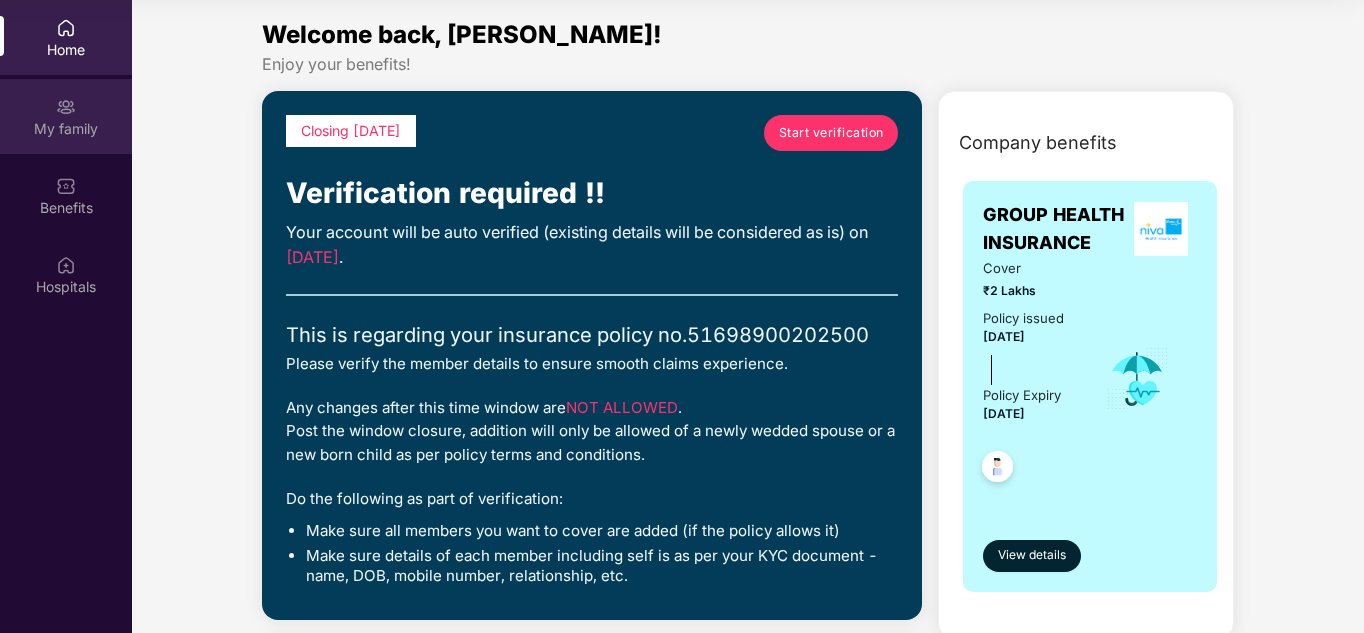 click on "My family" at bounding box center (66, 116) 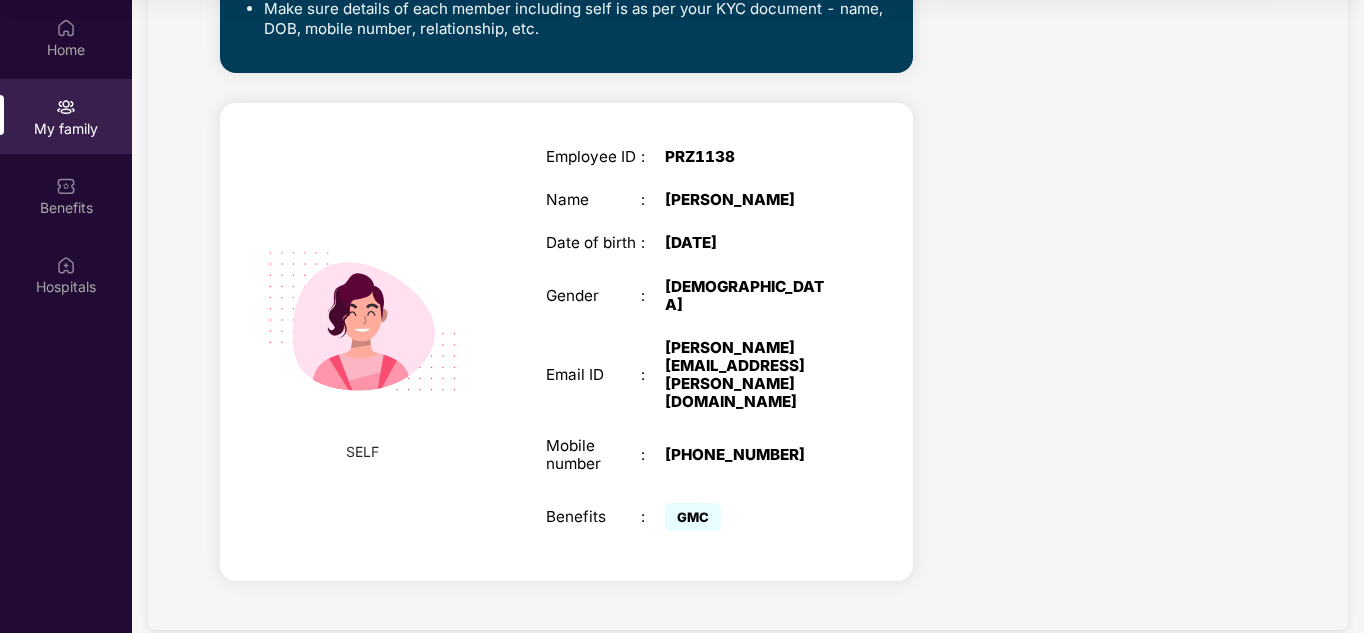 scroll, scrollTop: 0, scrollLeft: 0, axis: both 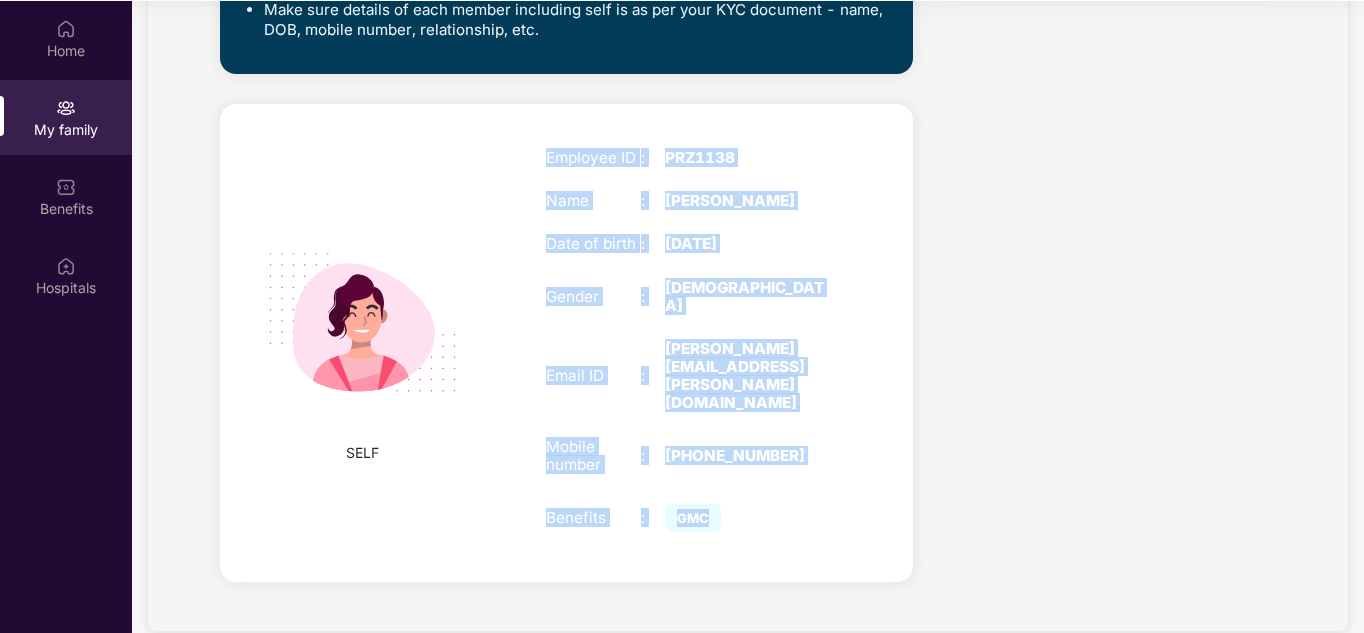 drag, startPoint x: 536, startPoint y: 160, endPoint x: 832, endPoint y: 501, distance: 451.54956 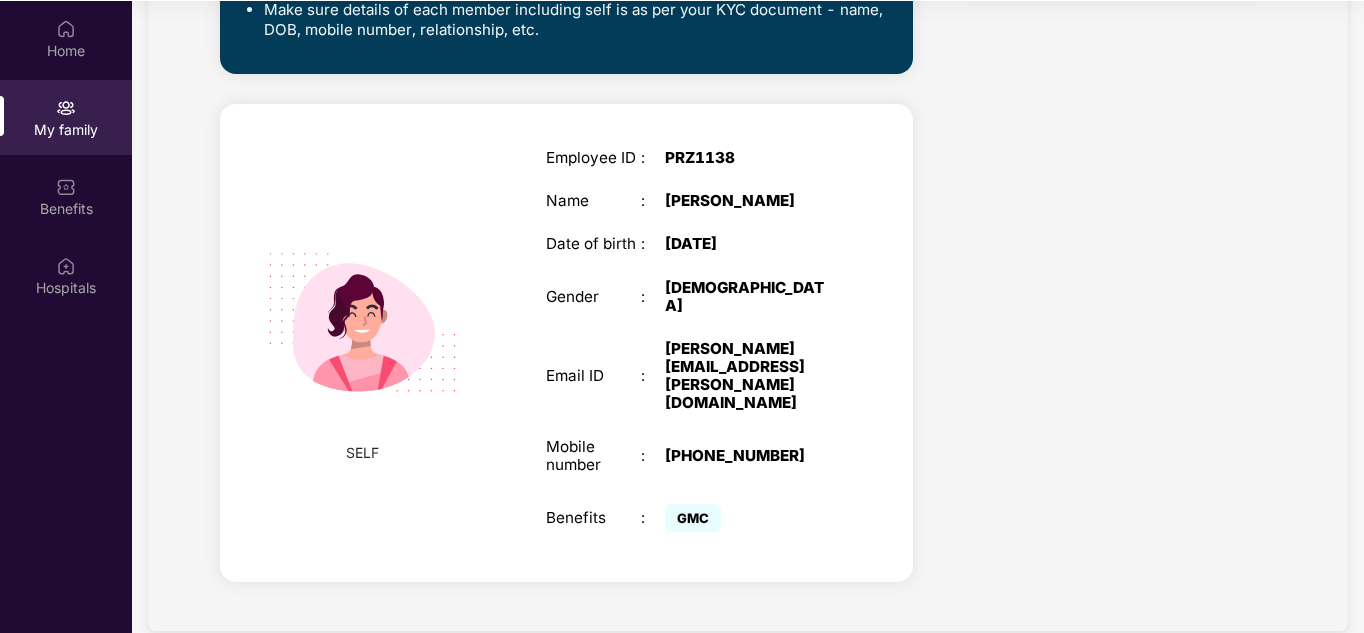 click on "FEMALE" at bounding box center (748, 297) 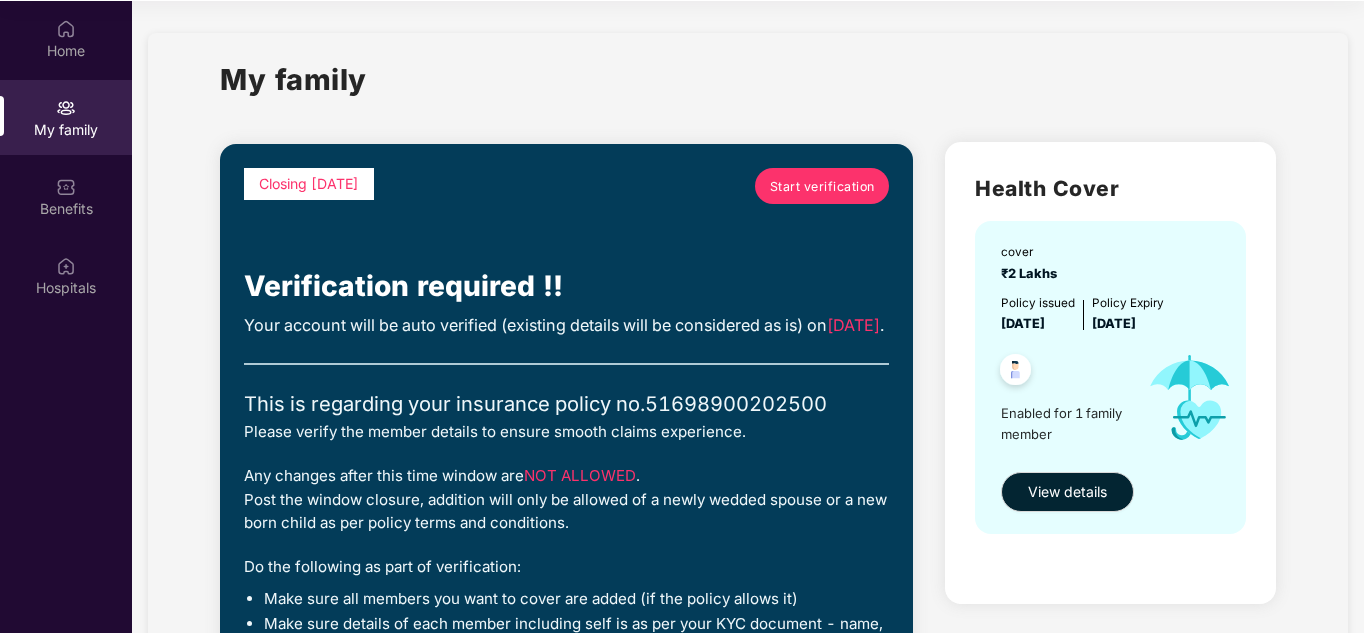 scroll, scrollTop: 0, scrollLeft: 0, axis: both 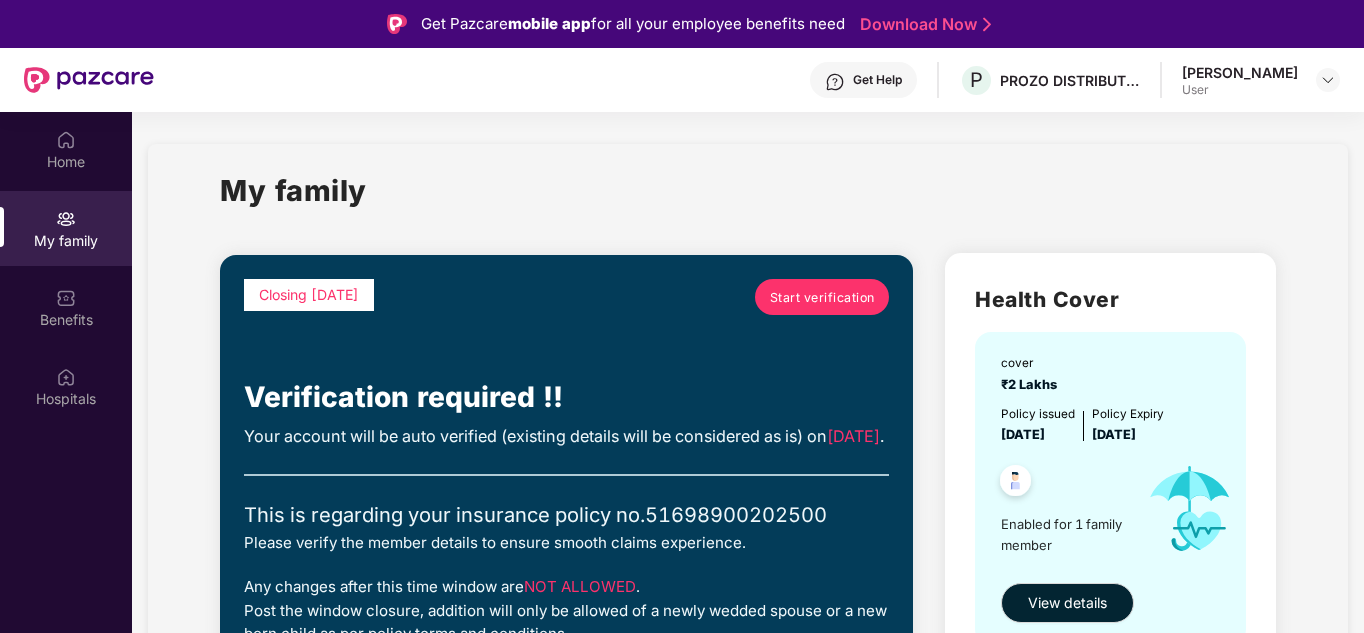 click on "User" at bounding box center (1240, 90) 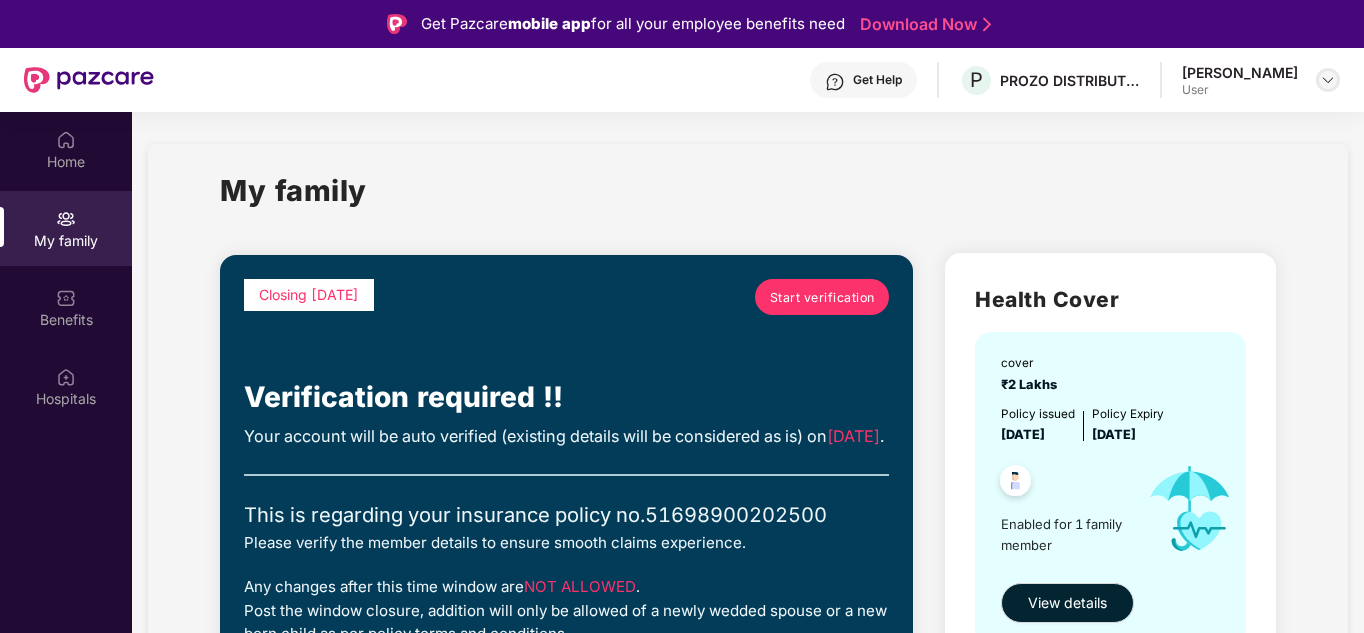 click at bounding box center (1328, 80) 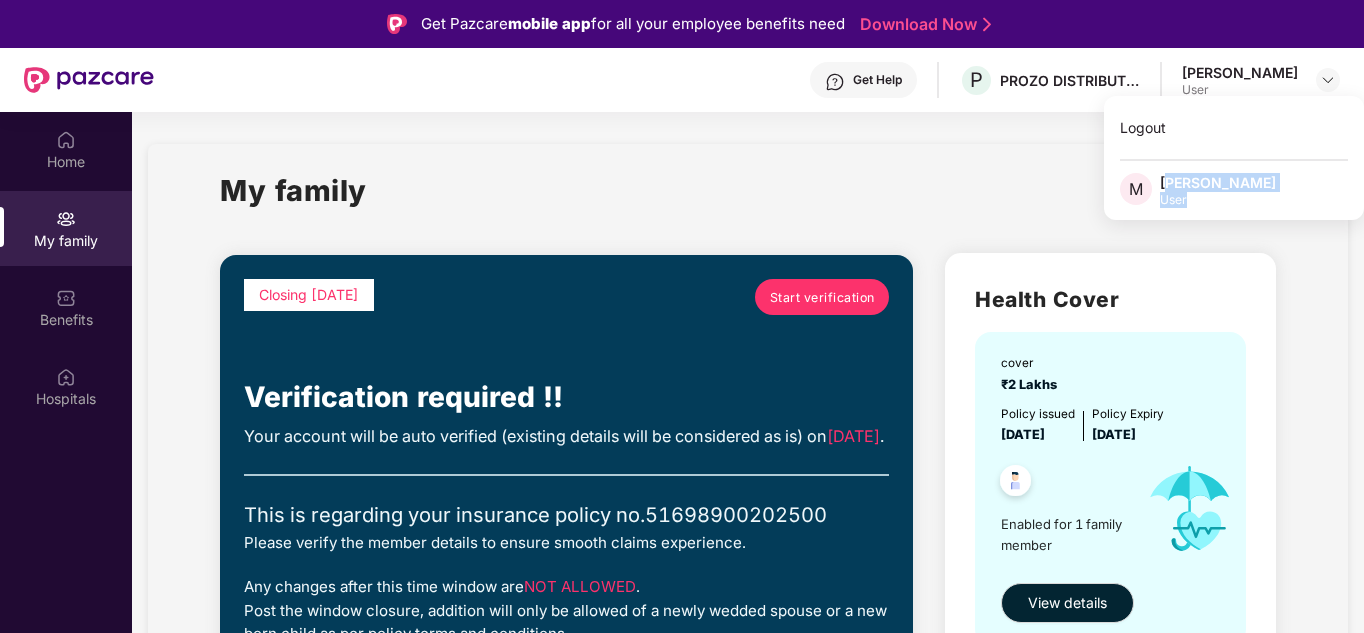 drag, startPoint x: 1194, startPoint y: 193, endPoint x: 1170, endPoint y: 178, distance: 28.301943 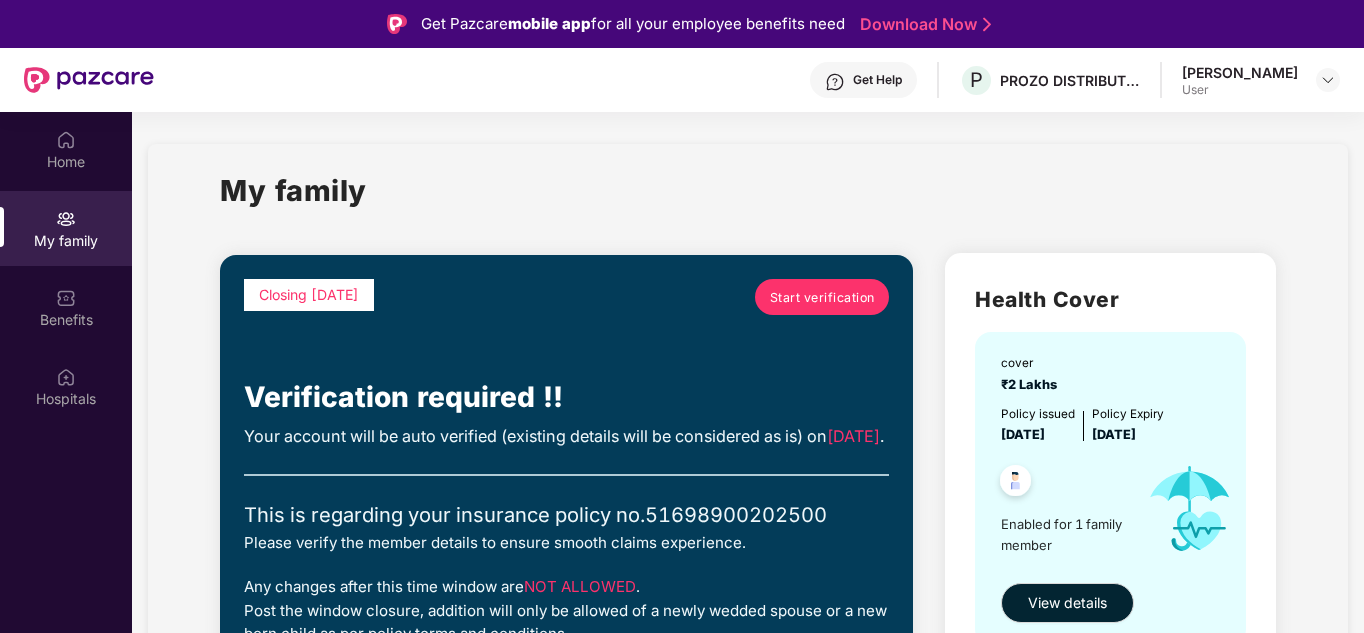 click on "My family" at bounding box center (748, 202) 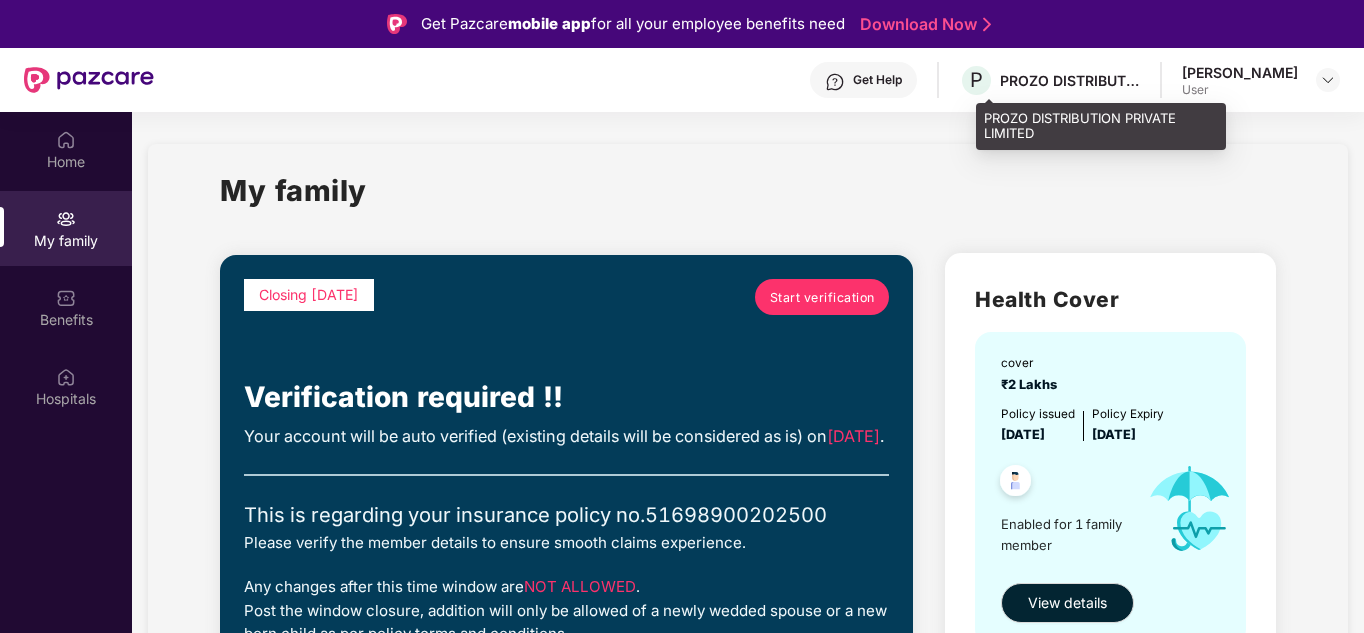click on "P PROZO DISTRIBUTION PRIVATE LIMITED" at bounding box center (1049, 80) 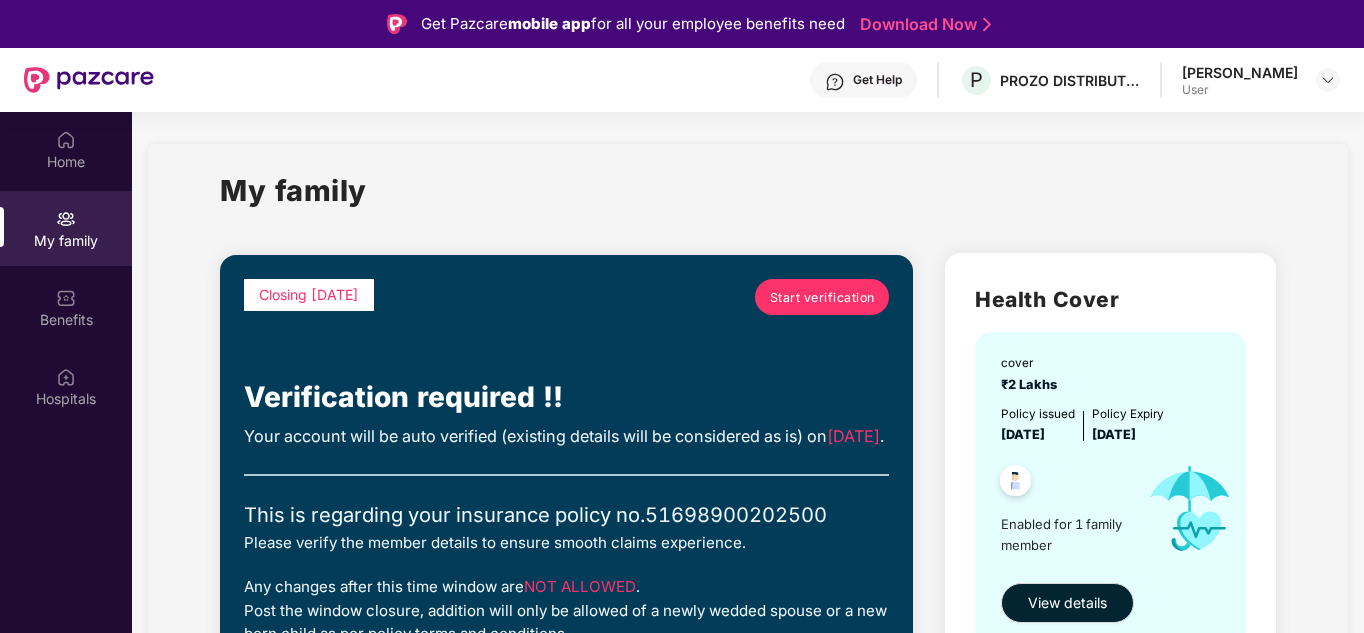 click on "Get Help" at bounding box center [863, 80] 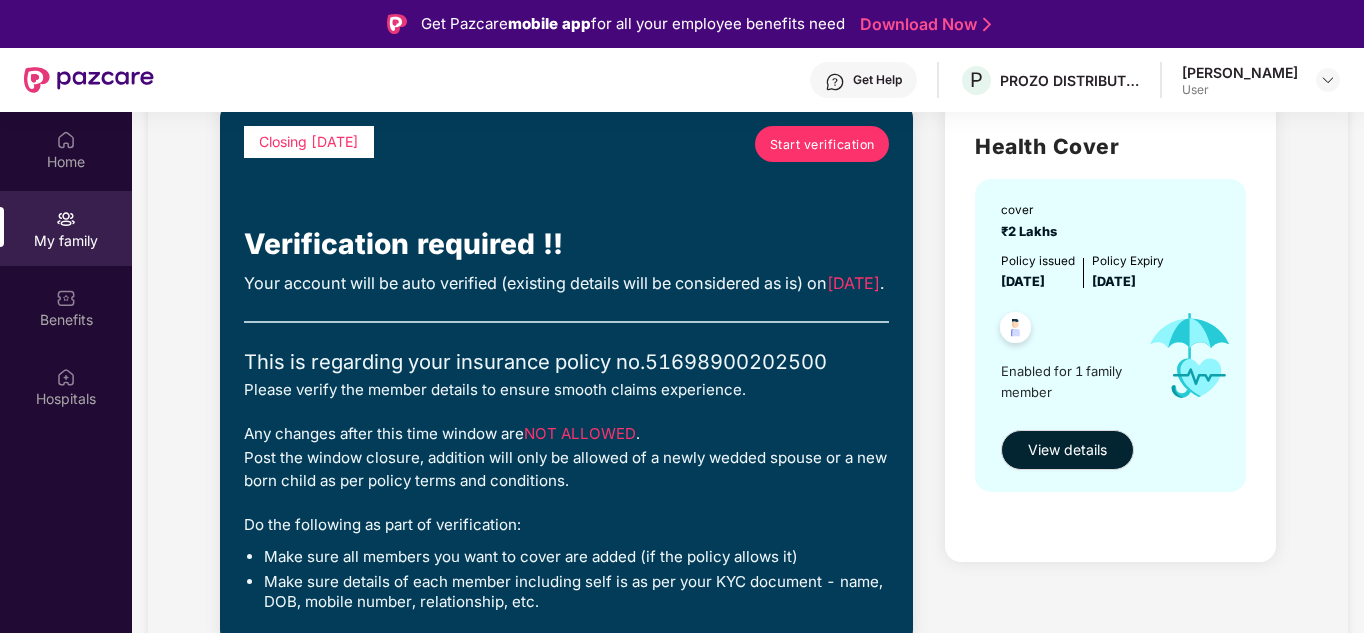 click on "My family Closing today Start verification Verification required !!  Your account will be auto verified (existing details will be considered as is) on  13/07/2025 . This is regarding your insurance policy no.  51698900202500 Please verify the member details to ensure smooth claims experience. Any changes after this time window are  NOT ALLOWED .  Post the window closure, addition will only be allowed of a newly wedded spouse or a new born child as per policy terms and conditions. Do the following as part of verification: Make sure all members you want to cover are added (if the policy allows it) Make sure details of each member including self is as per your KYC document - name, DOB, mobile number, relationship, etc.   SELF Employee ID : PRZ1138 Name : Melvin Joseph Date of birth : 08 Nov 1996 Gender : FEMALE Email ID : melvin.joseph@prozo.com Mobile number : +918979129294 Benefits : GMC   Health Cover    cover ₹2 Lakhs    Policy issued 29 May 2025 Policy Expiry 28 May 2026 Enabled for 1 family member" at bounding box center (748, 597) 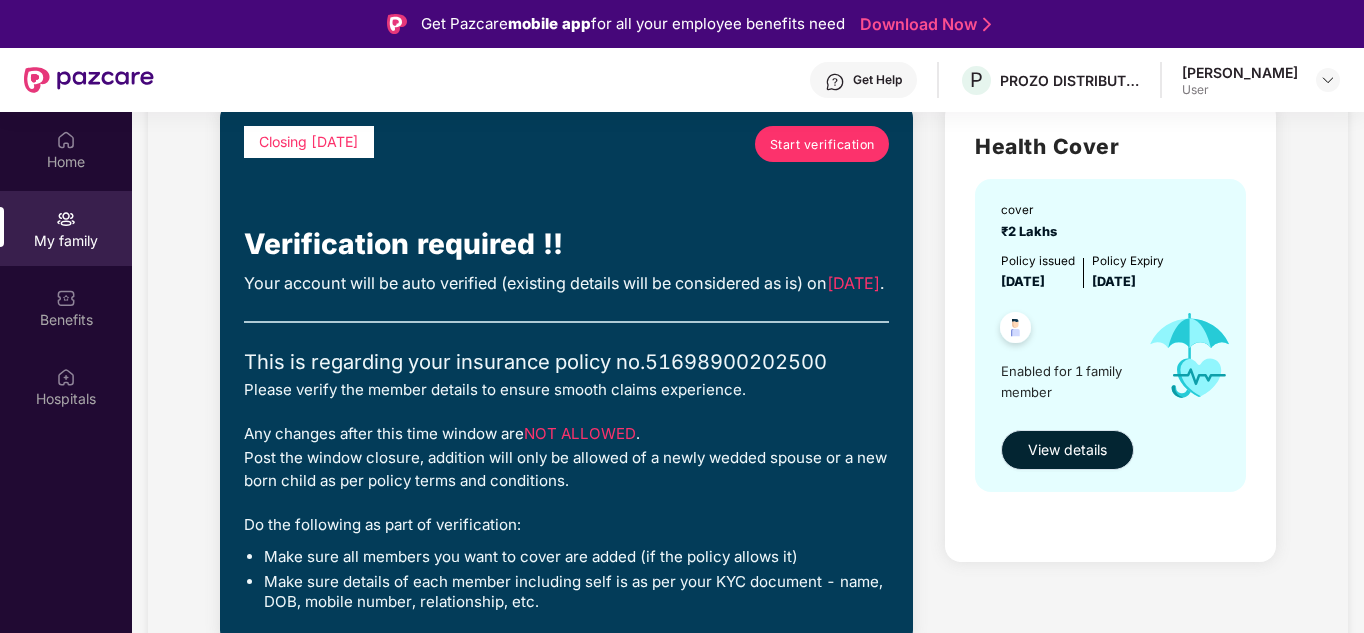 click on "View details" at bounding box center (1067, 450) 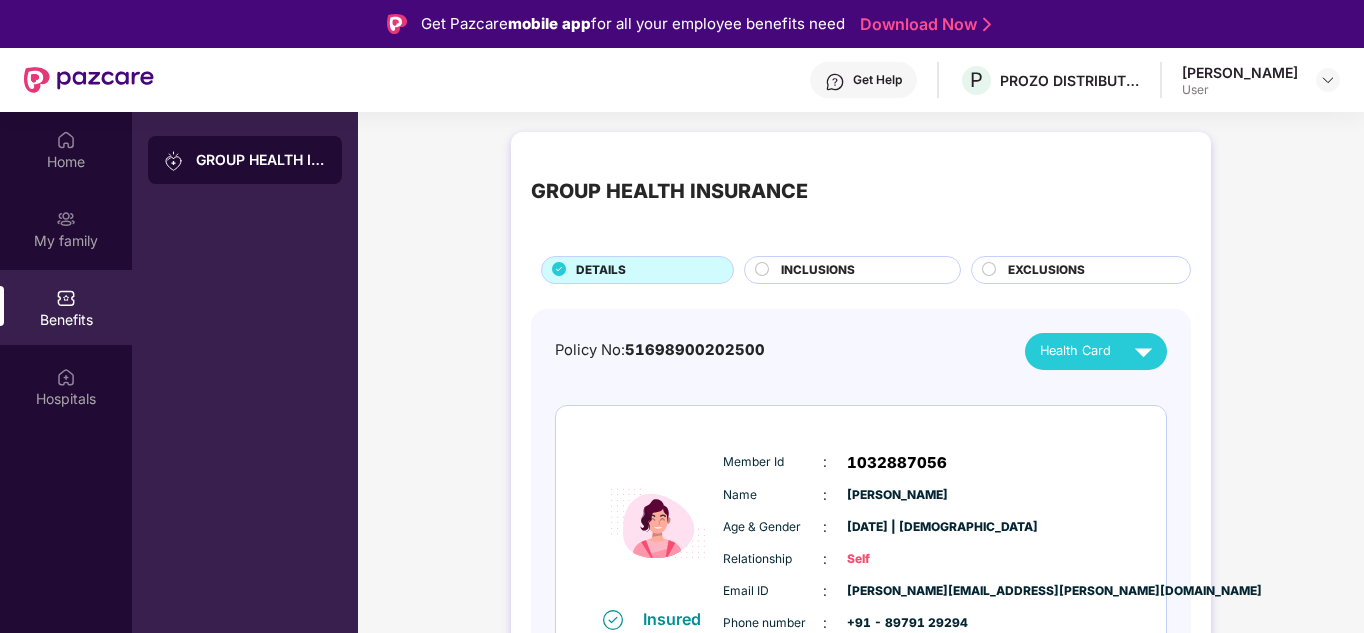 scroll, scrollTop: 44, scrollLeft: 0, axis: vertical 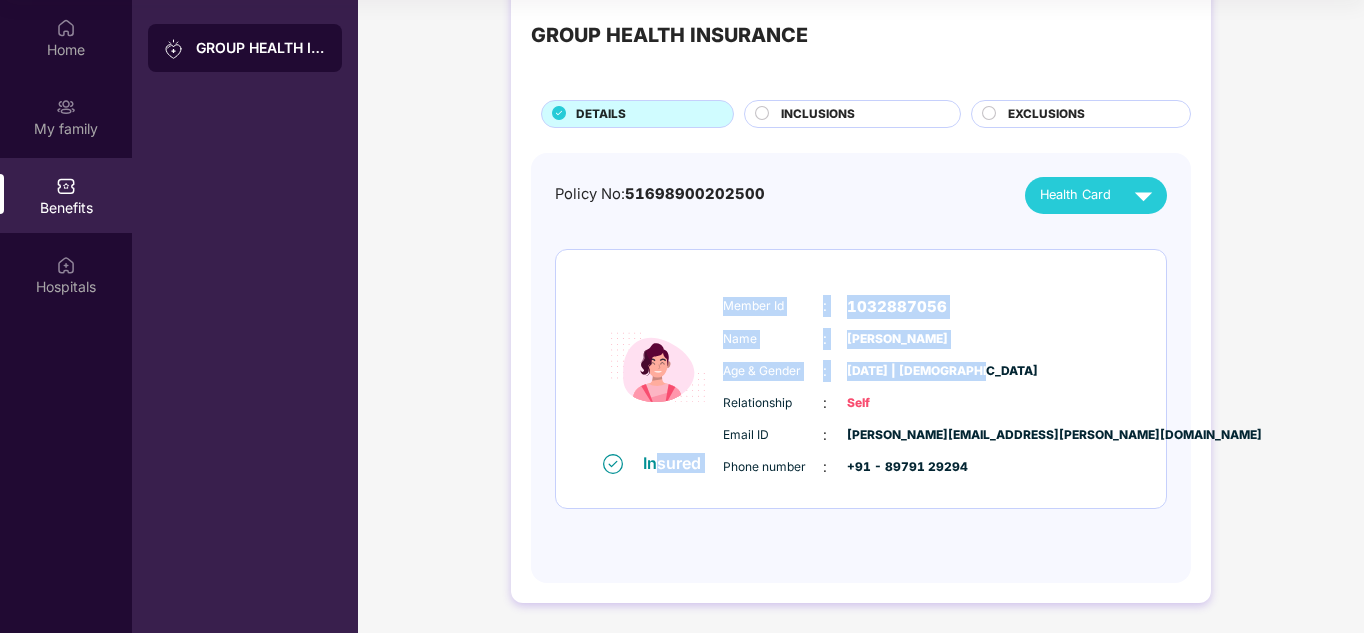 drag, startPoint x: 655, startPoint y: 474, endPoint x: 1017, endPoint y: 354, distance: 381.37122 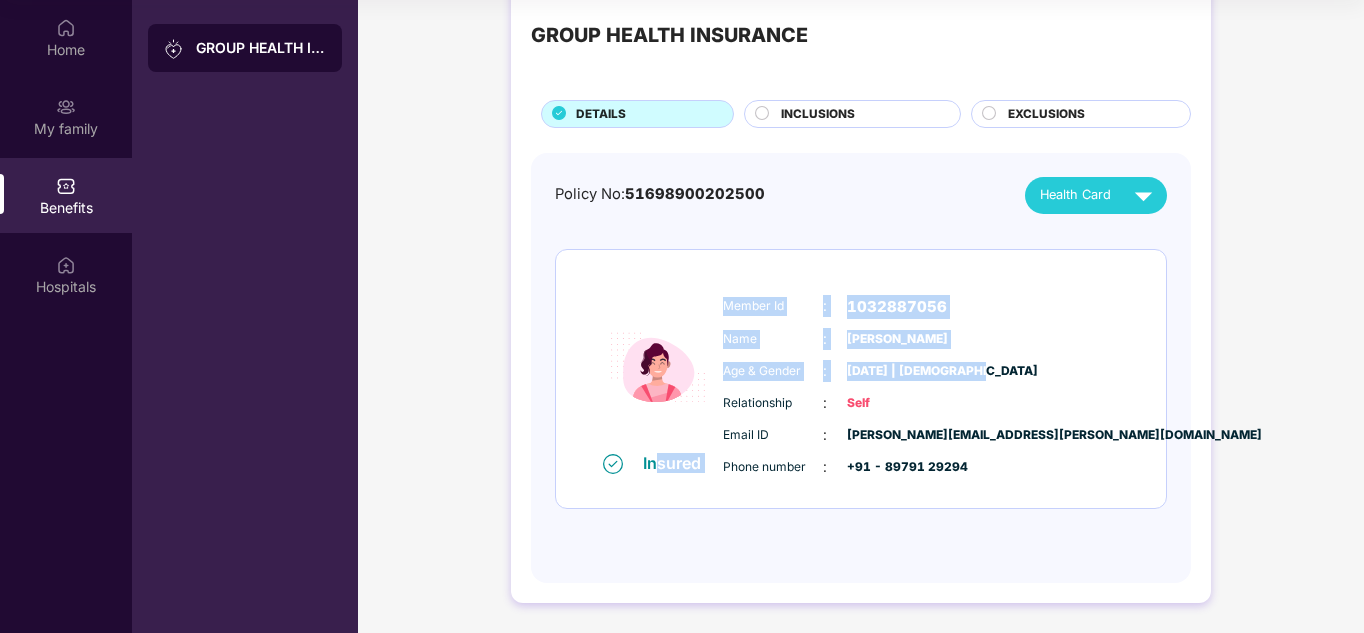 drag, startPoint x: 1017, startPoint y: 354, endPoint x: 1113, endPoint y: 287, distance: 117.06836 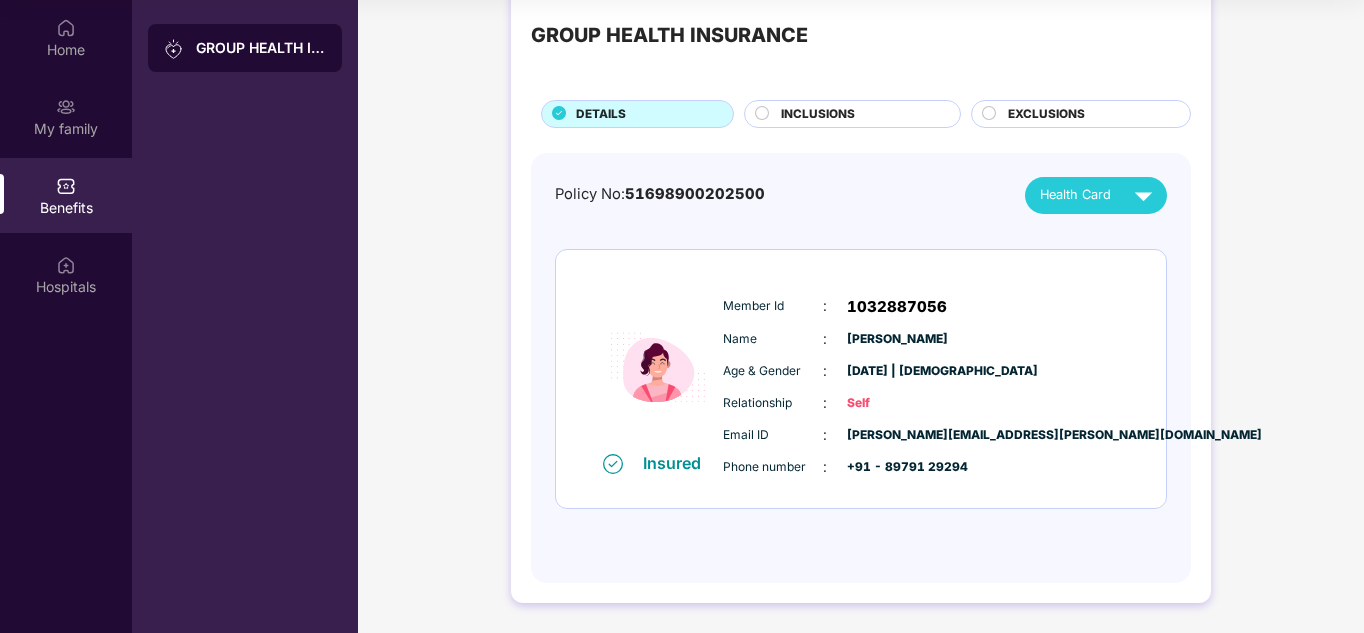 click on "INCLUSIONS" at bounding box center (818, 114) 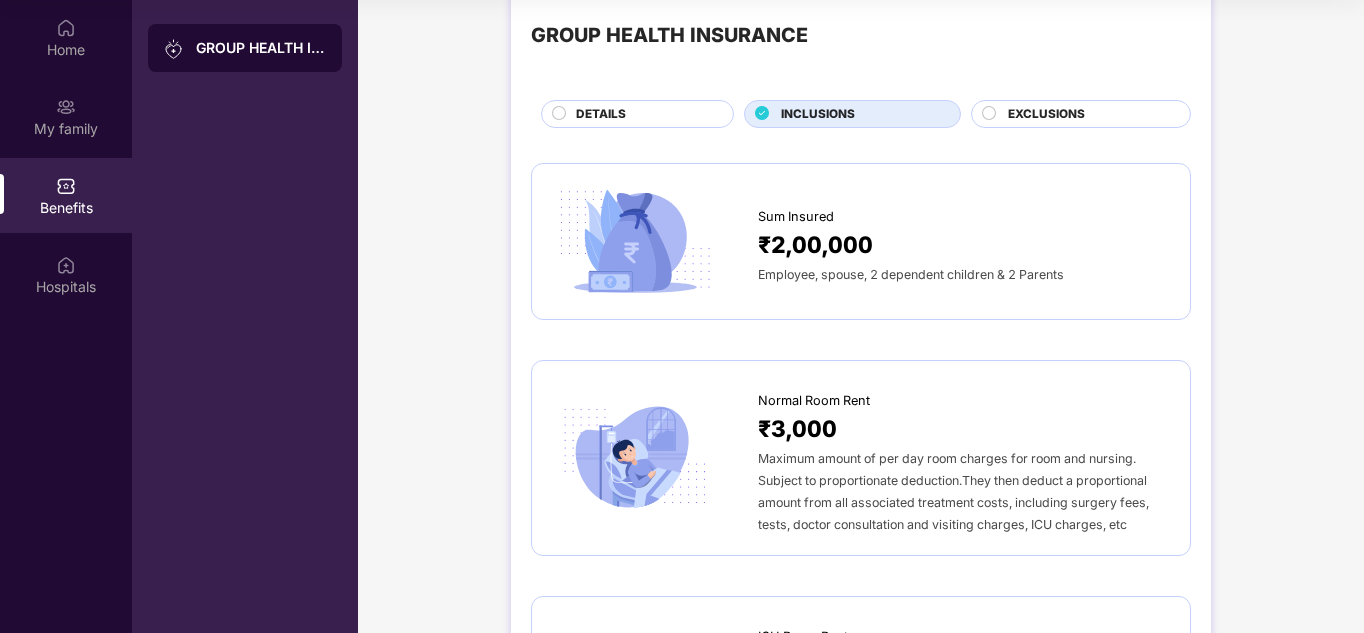 click on "EXCLUSIONS" at bounding box center [1081, 114] 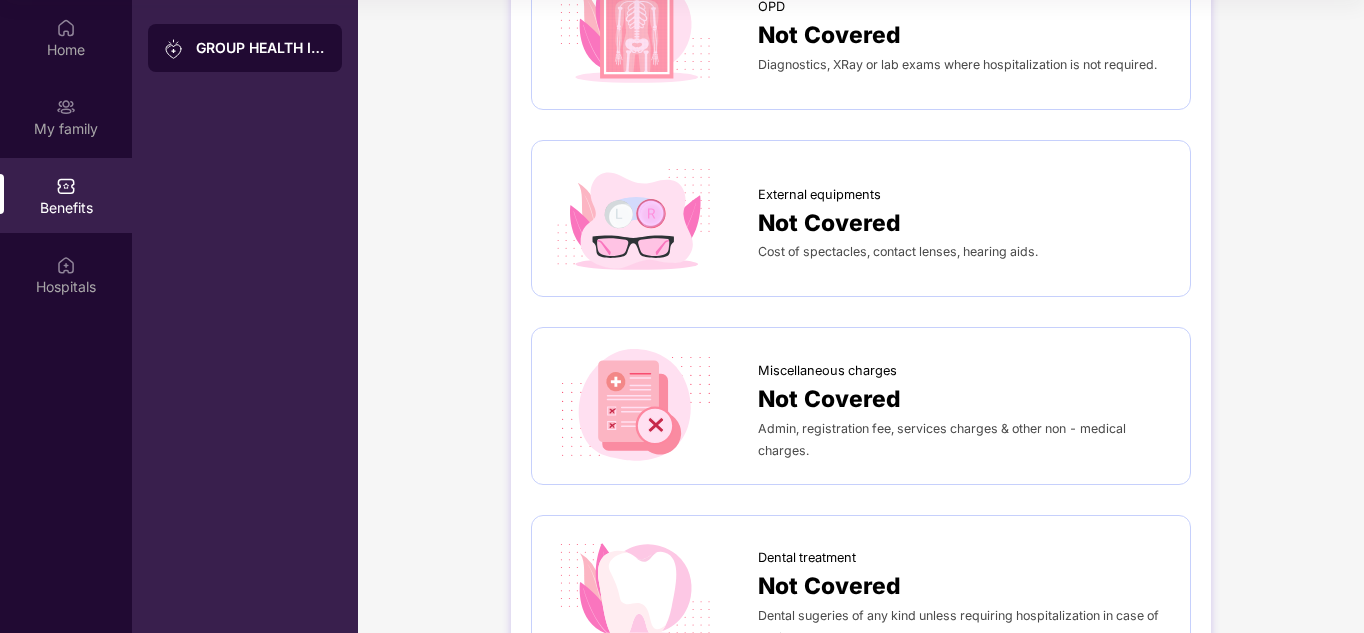 scroll, scrollTop: 0, scrollLeft: 0, axis: both 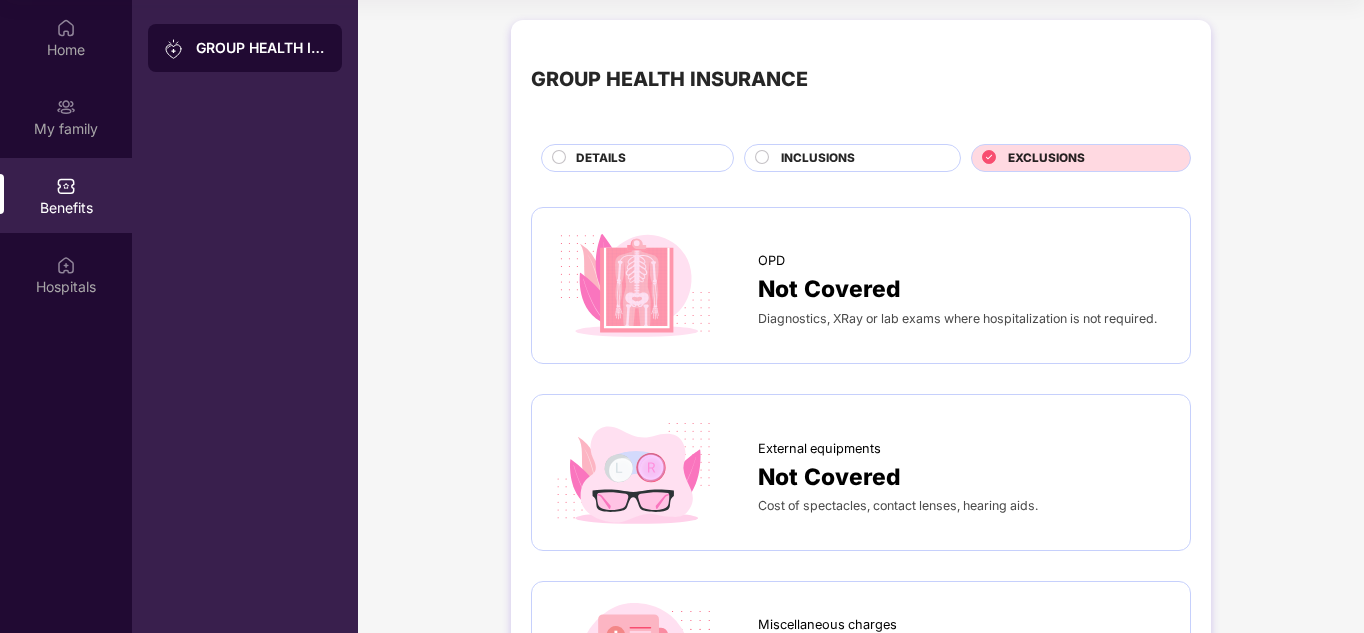 click on "DETAILS" at bounding box center (601, 158) 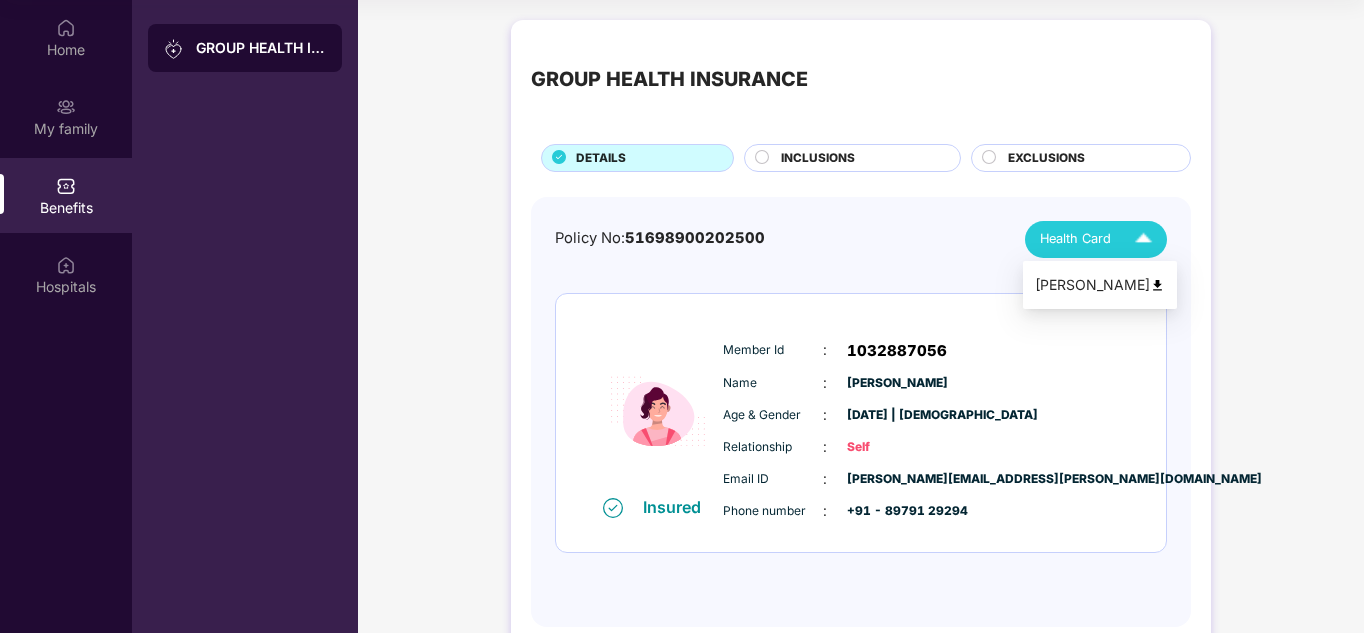click on "Health Card" at bounding box center (1100, 239) 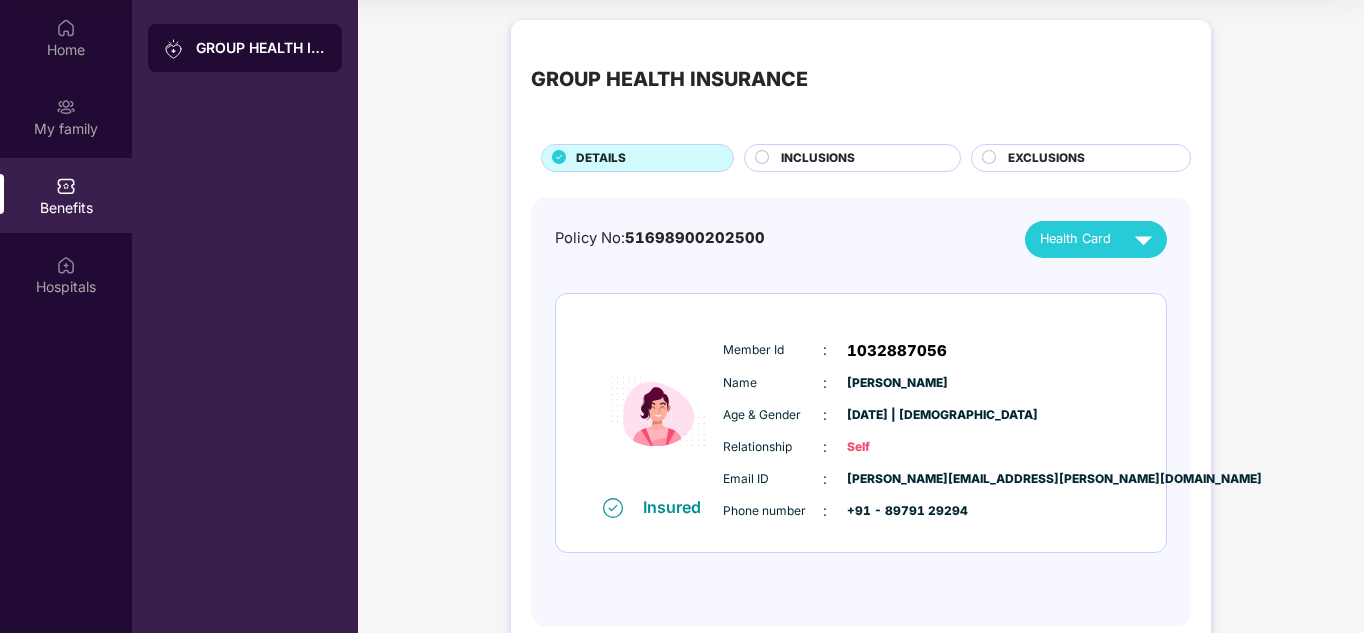 click on "Age & Gender : 08 Nov 1996 | Female" at bounding box center (921, 415) 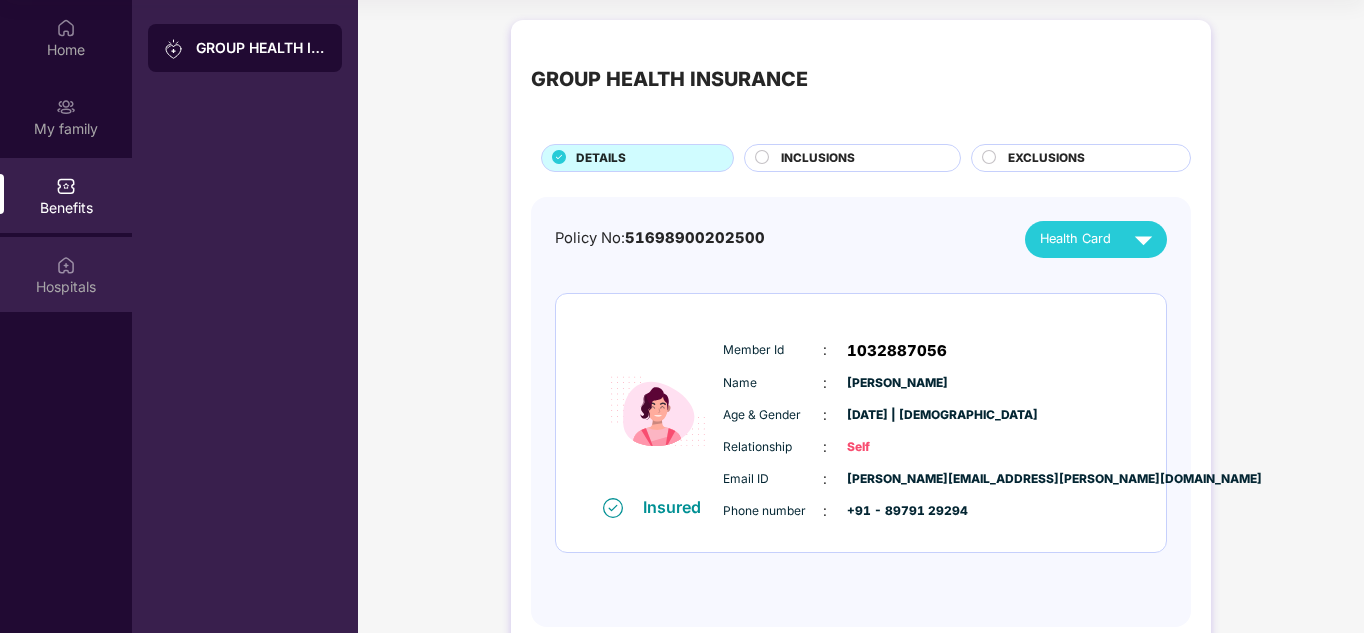 click on "Hospitals" at bounding box center [66, 287] 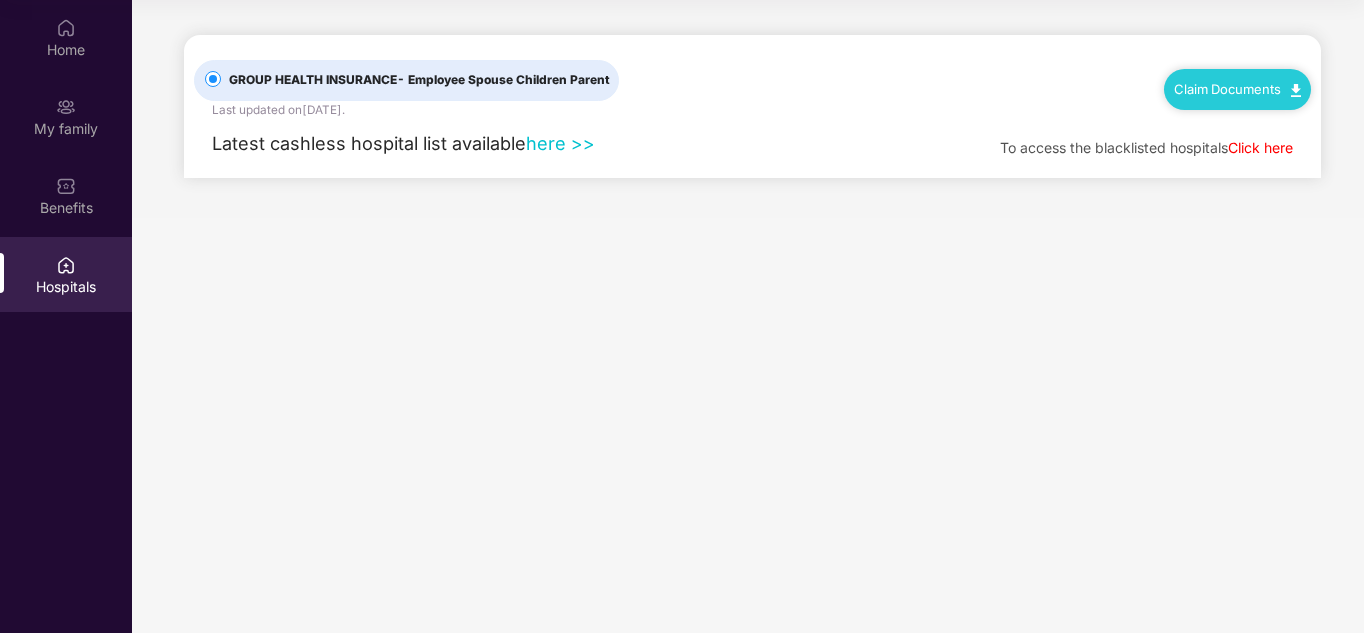 click on "Claim Documents" at bounding box center (1237, 89) 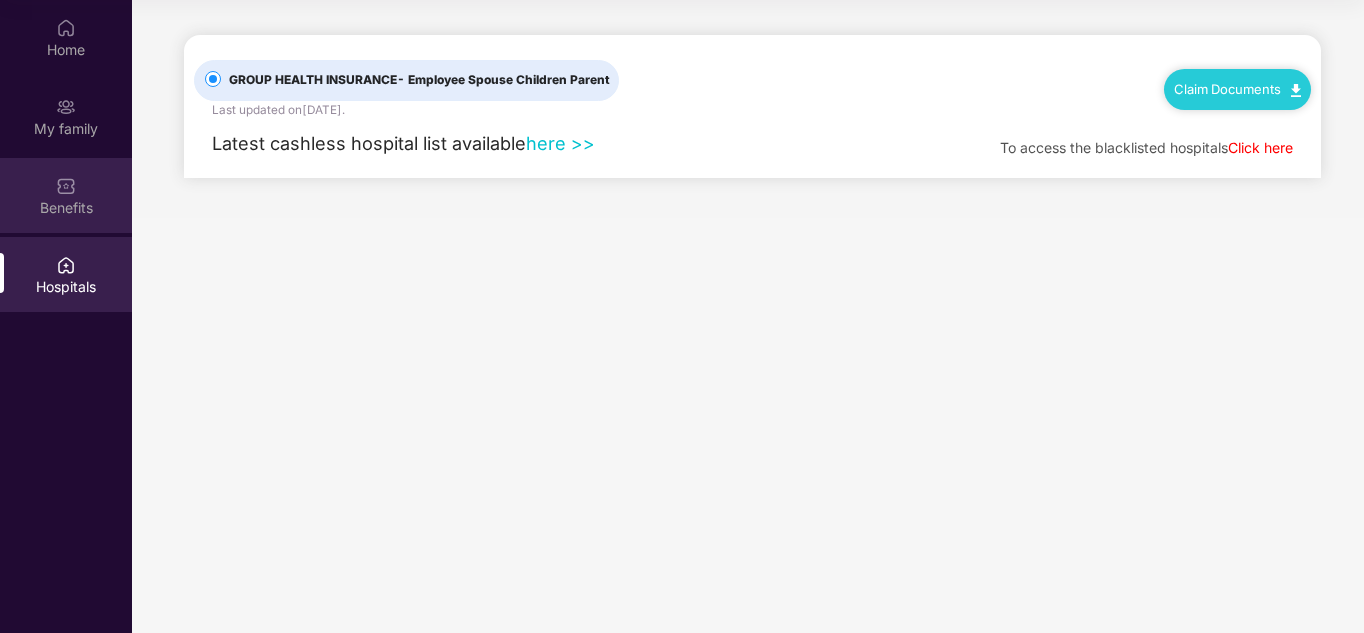 click on "Benefits" at bounding box center [66, 195] 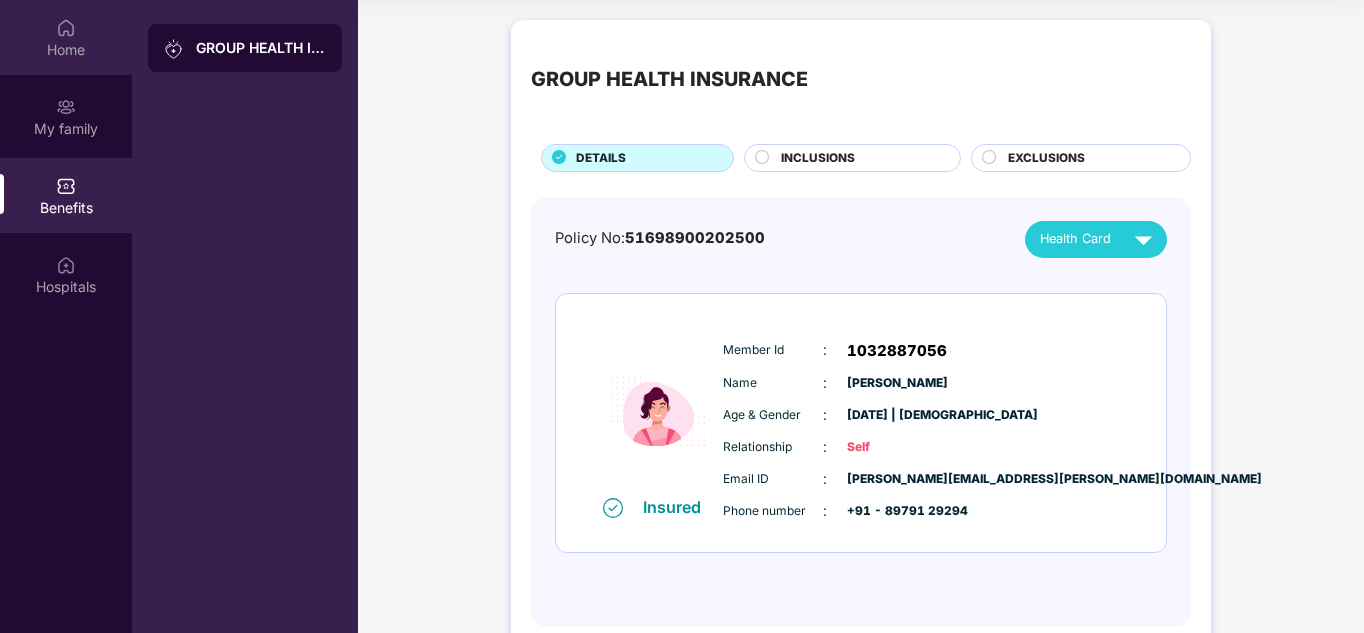 click on "Home" at bounding box center (66, 37) 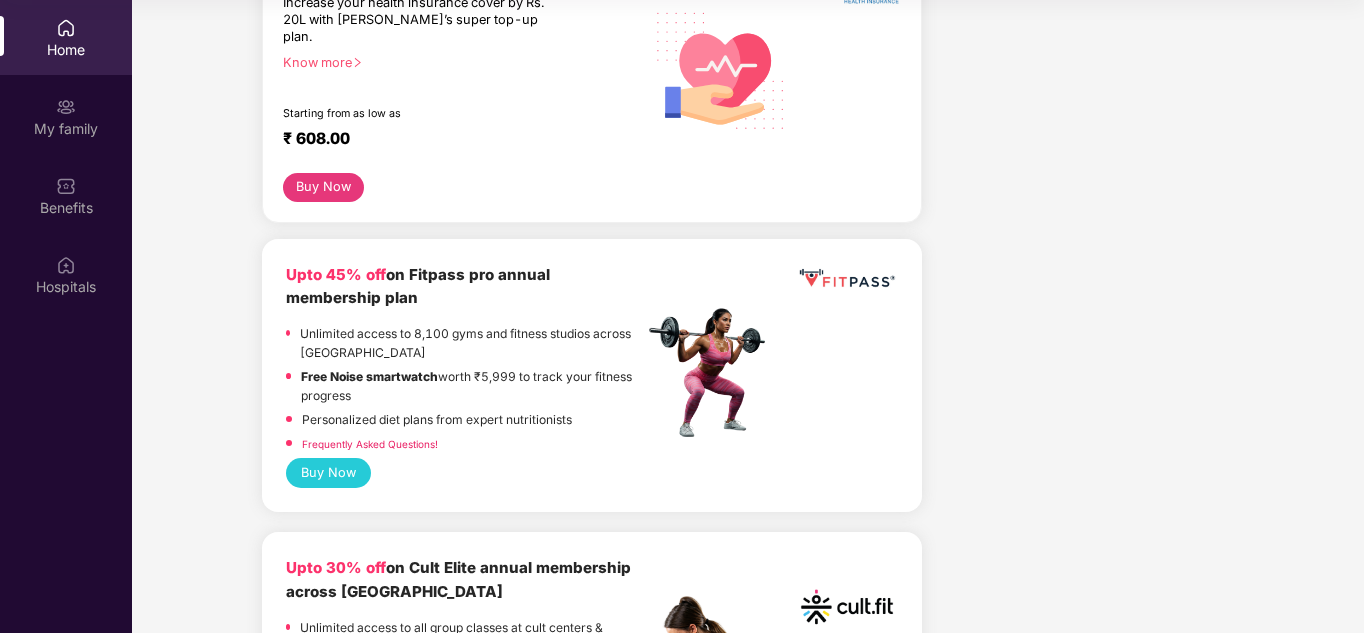 scroll, scrollTop: 0, scrollLeft: 0, axis: both 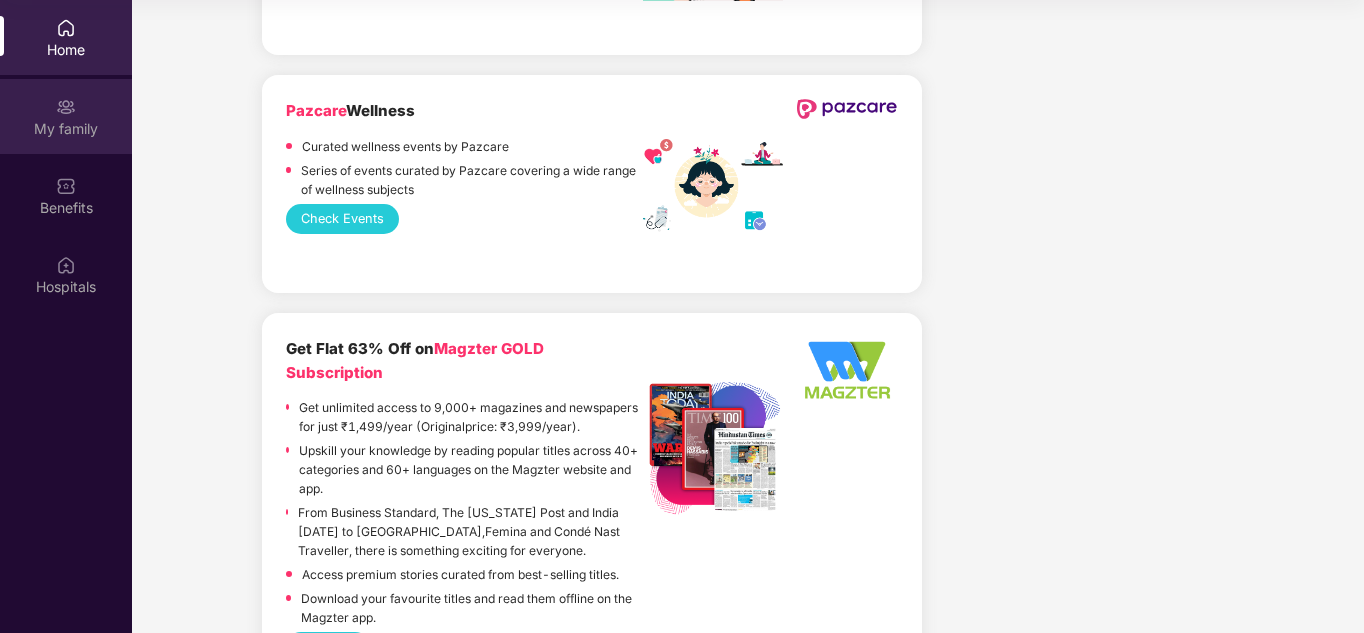 click on "My family" at bounding box center [66, 116] 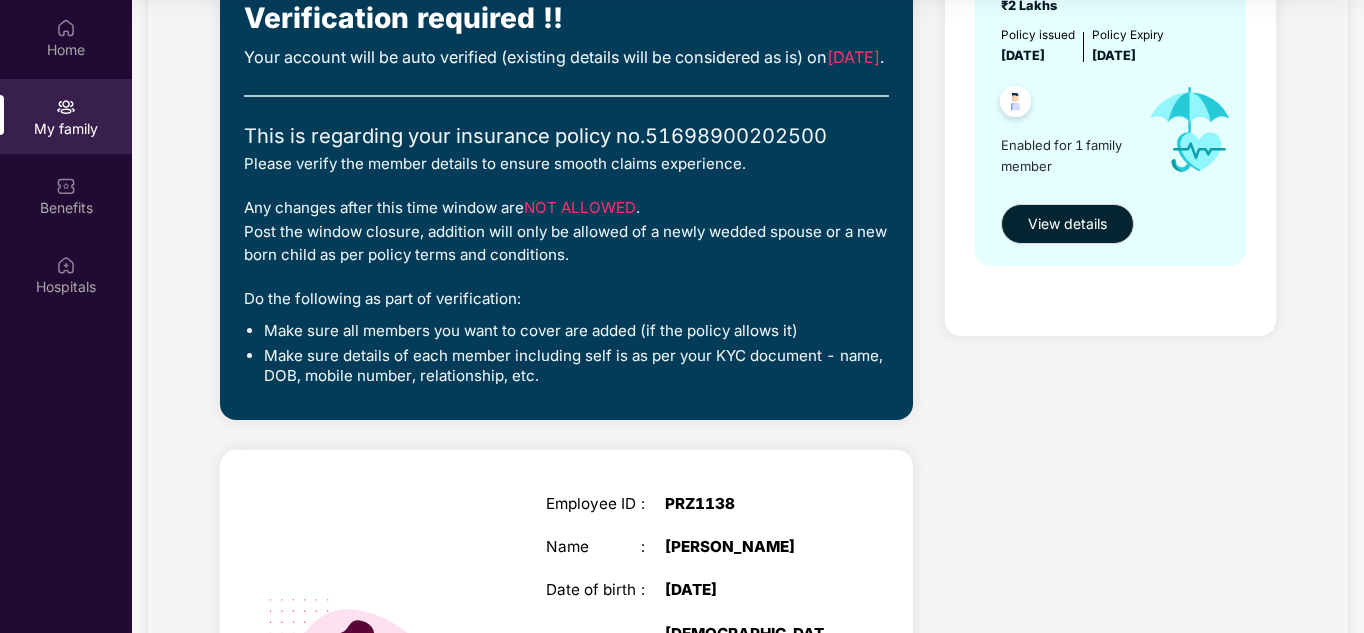 scroll, scrollTop: 614, scrollLeft: 0, axis: vertical 